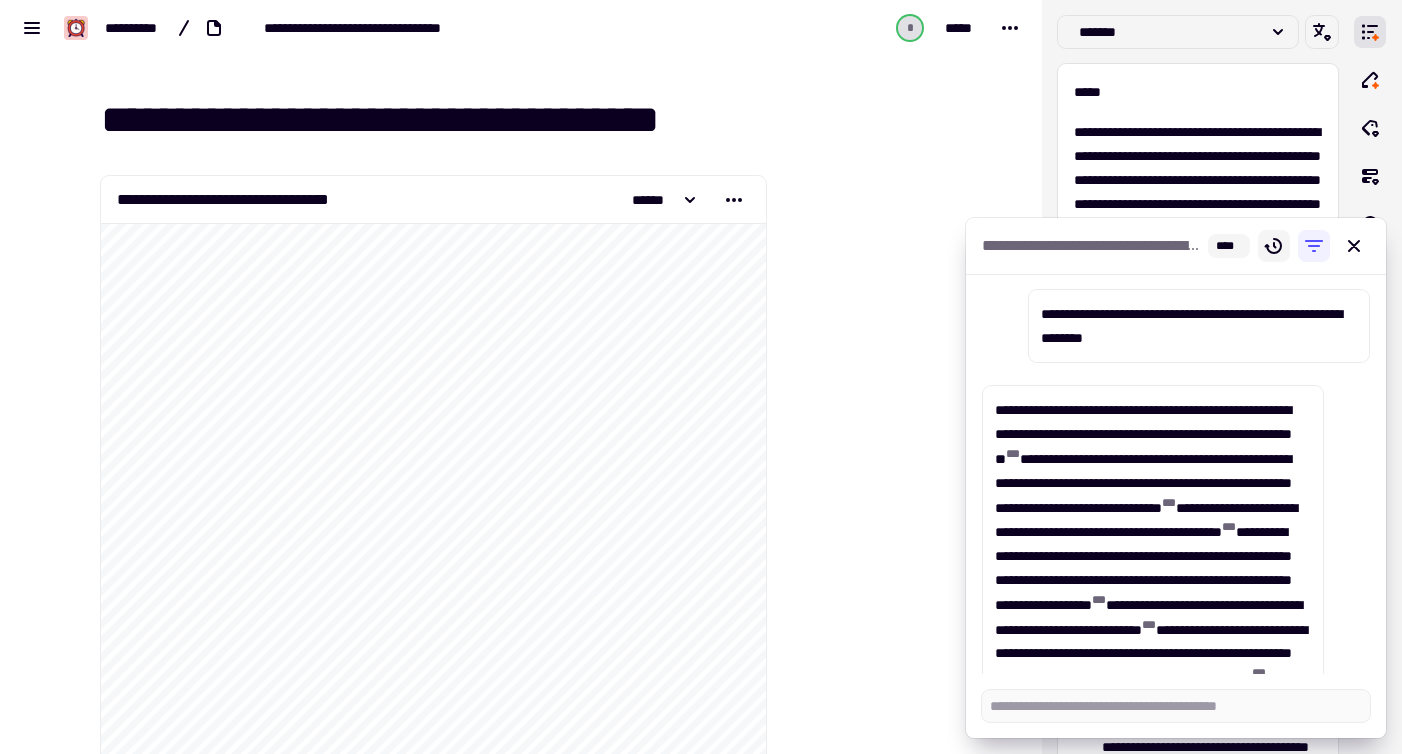 scroll, scrollTop: 0, scrollLeft: 0, axis: both 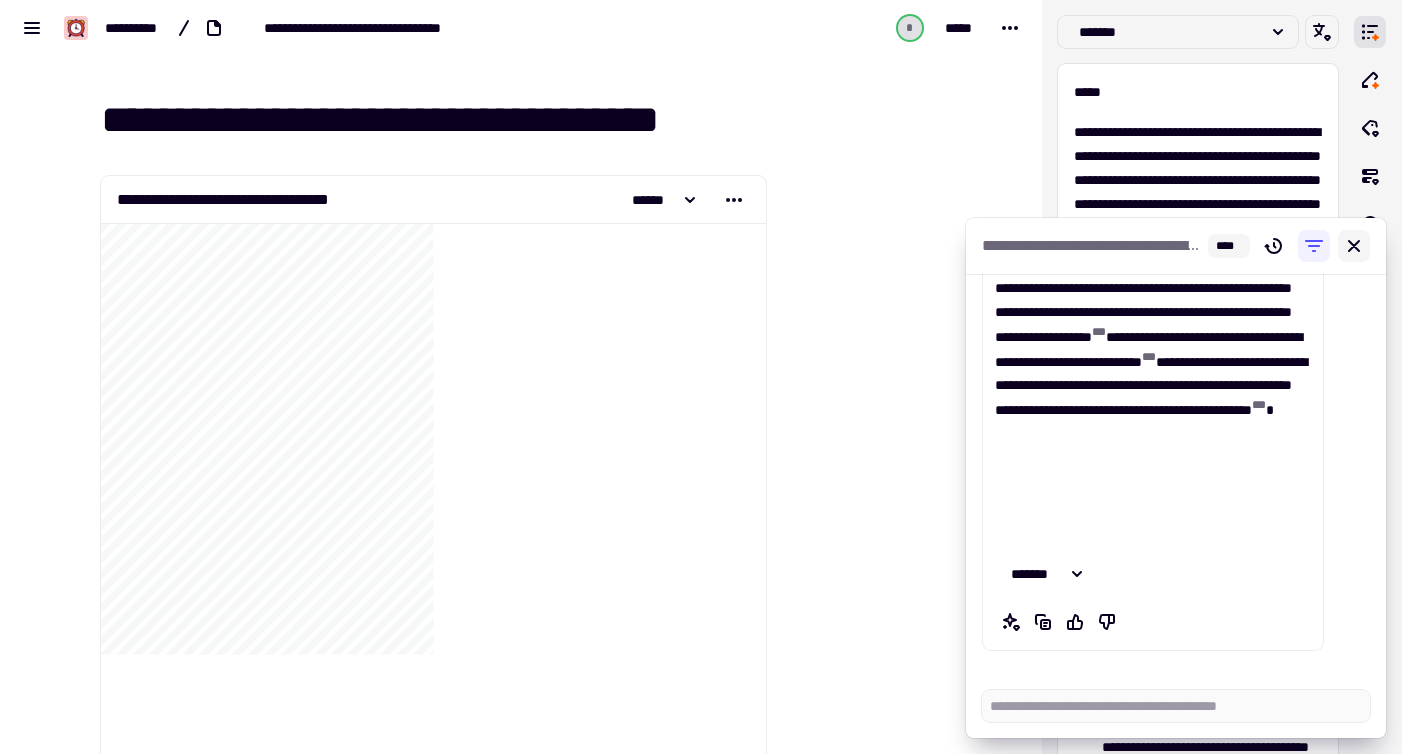click 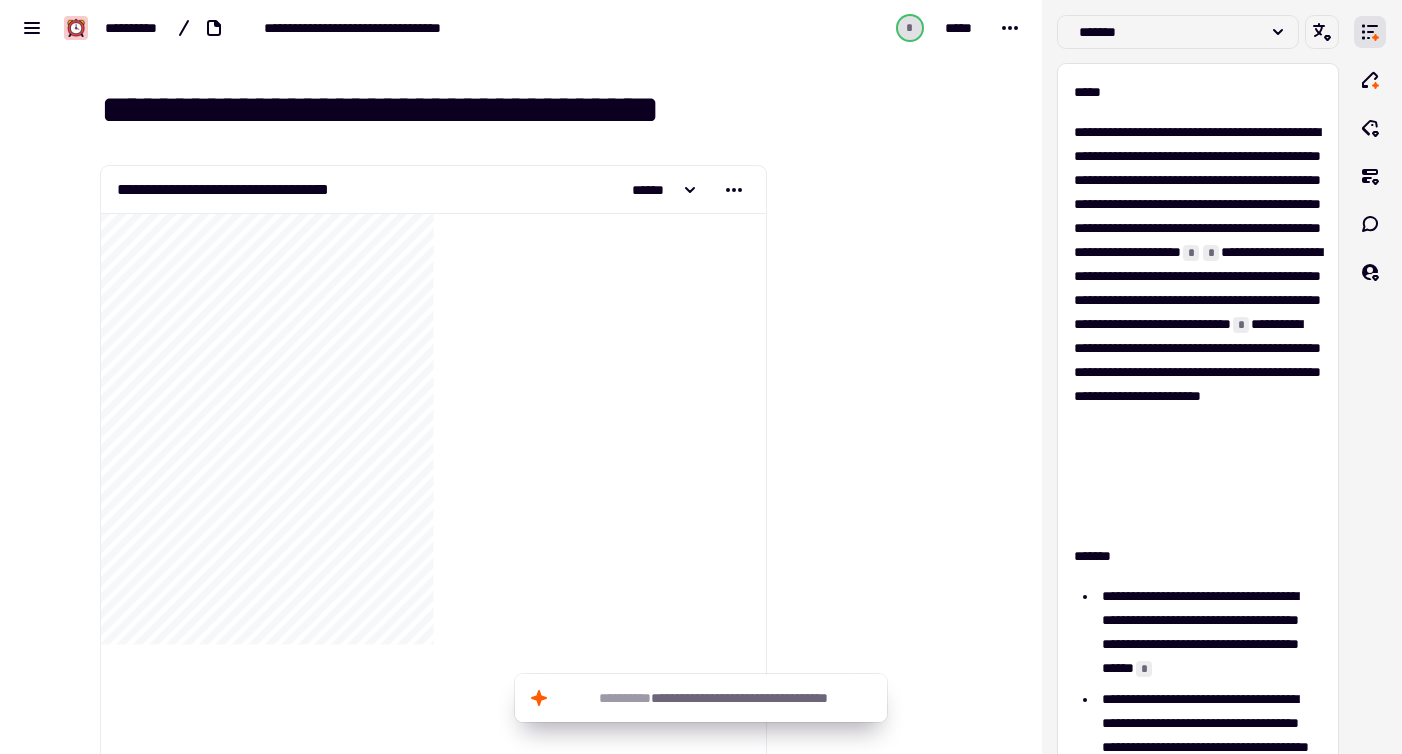 scroll, scrollTop: 0, scrollLeft: 0, axis: both 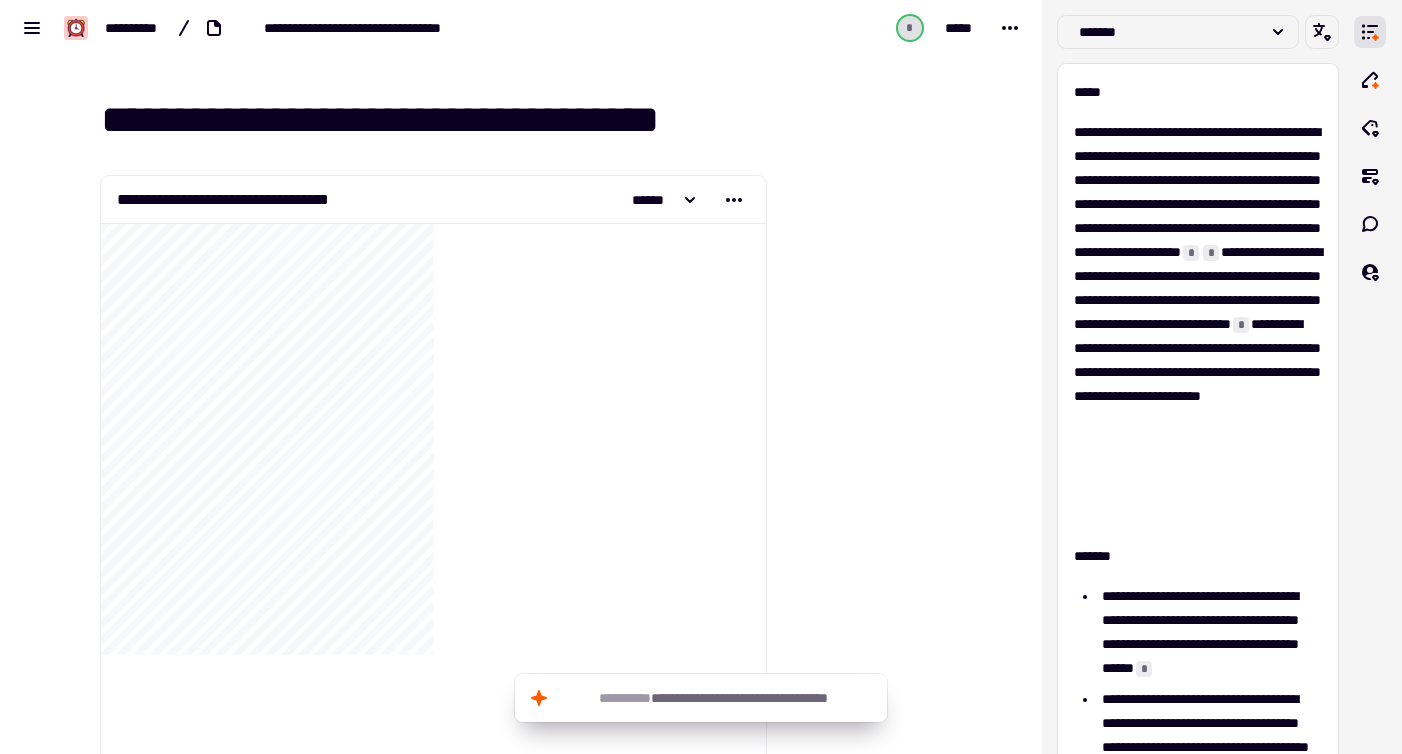 click at bounding box center (869, 154) 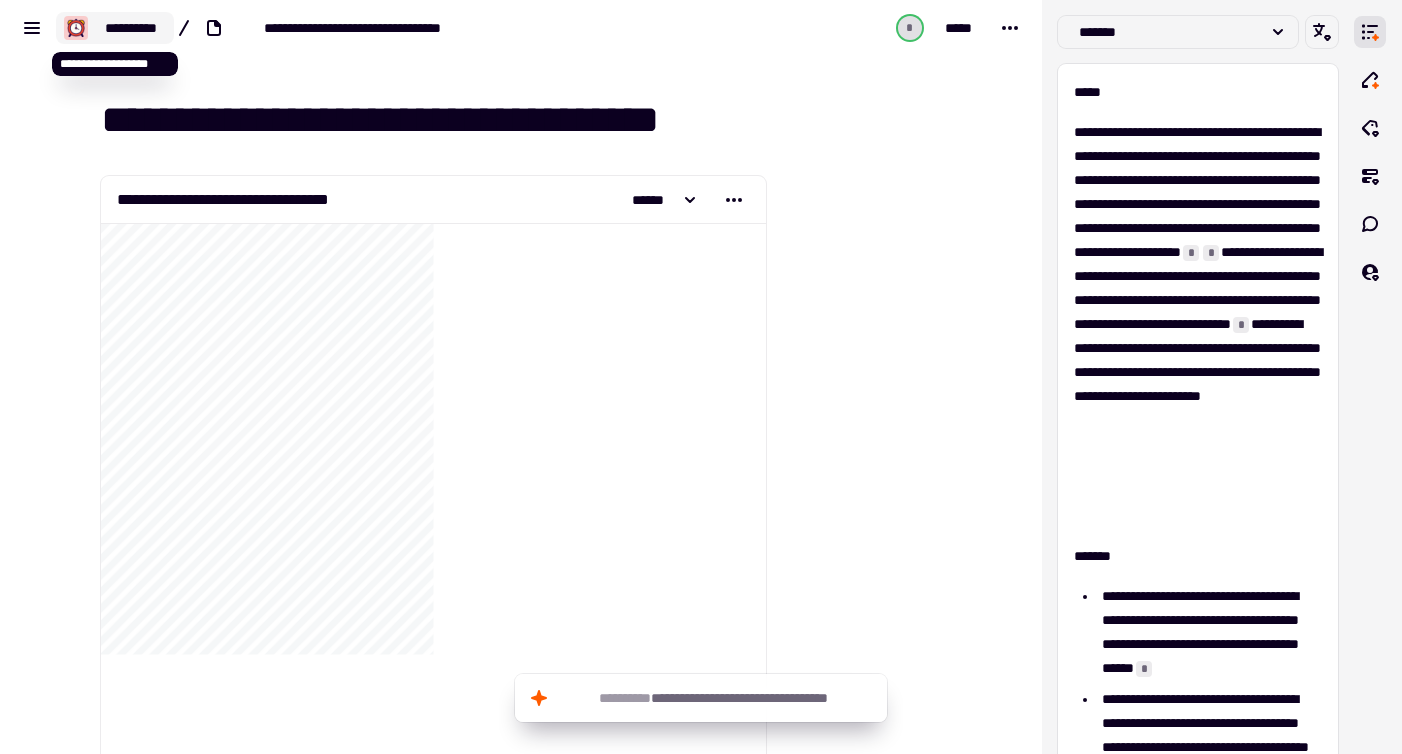 click on "**********" 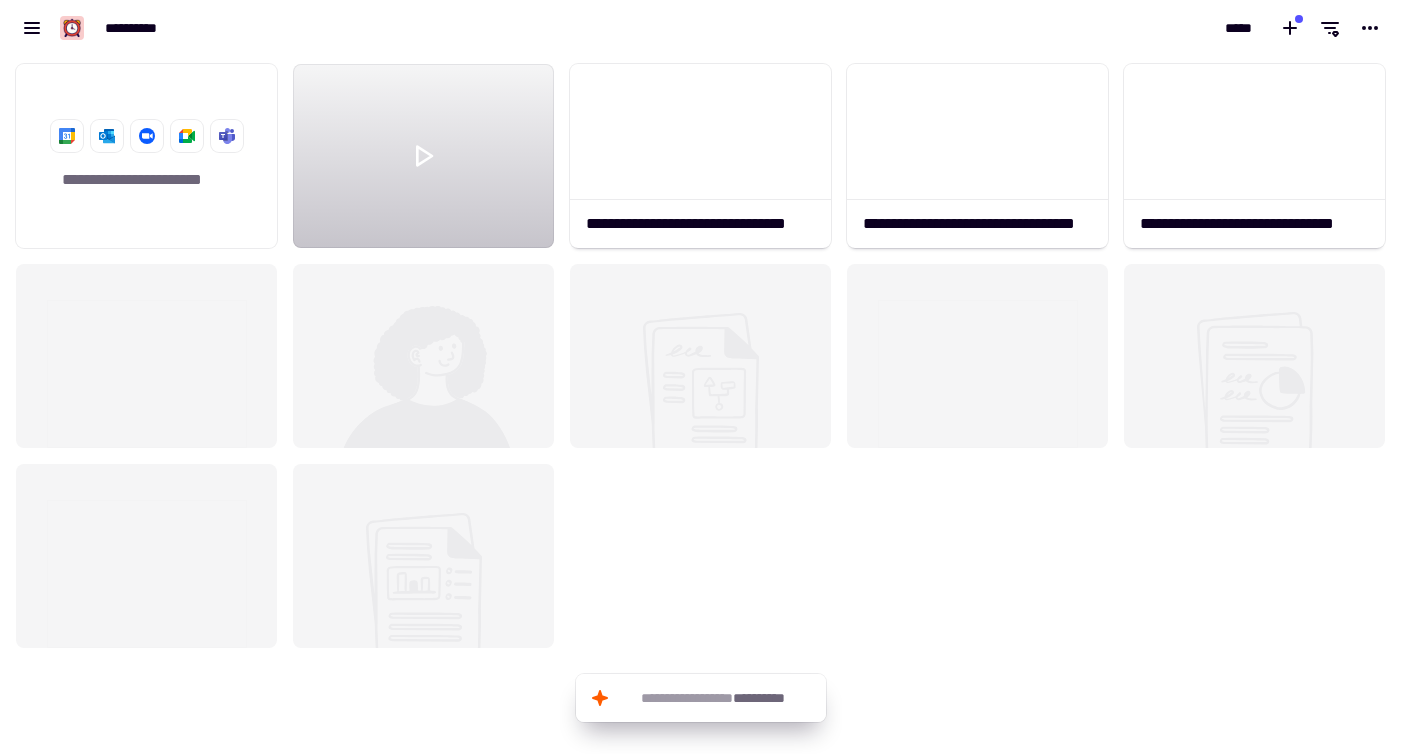 scroll, scrollTop: 1, scrollLeft: 1, axis: both 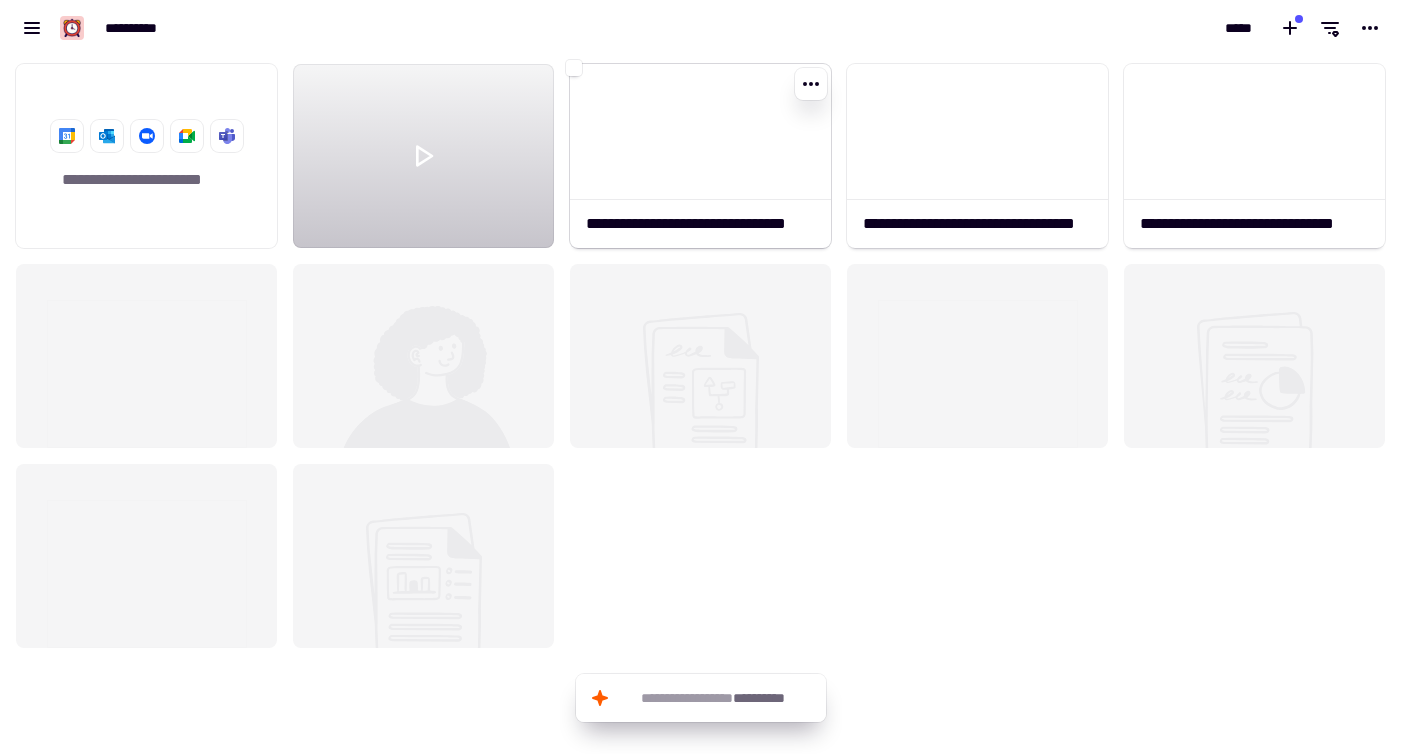 click 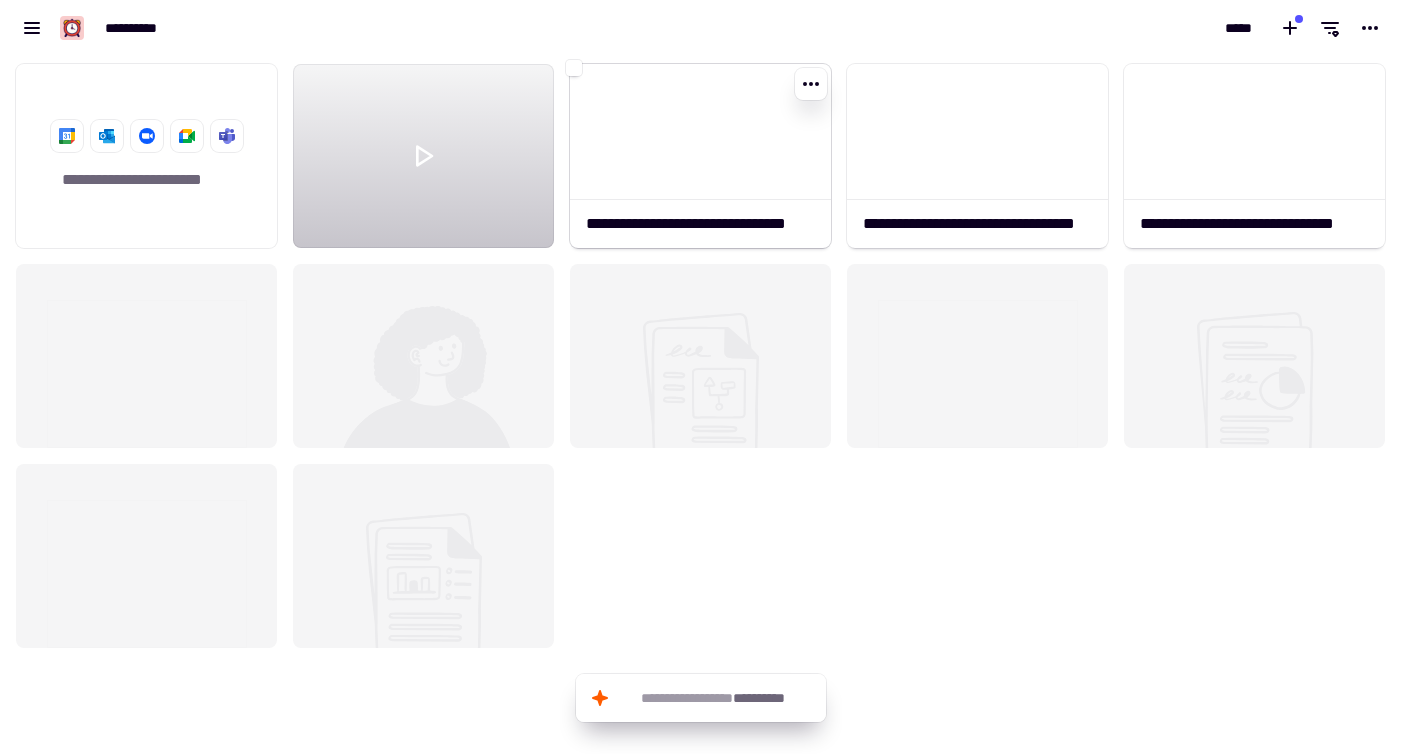 click 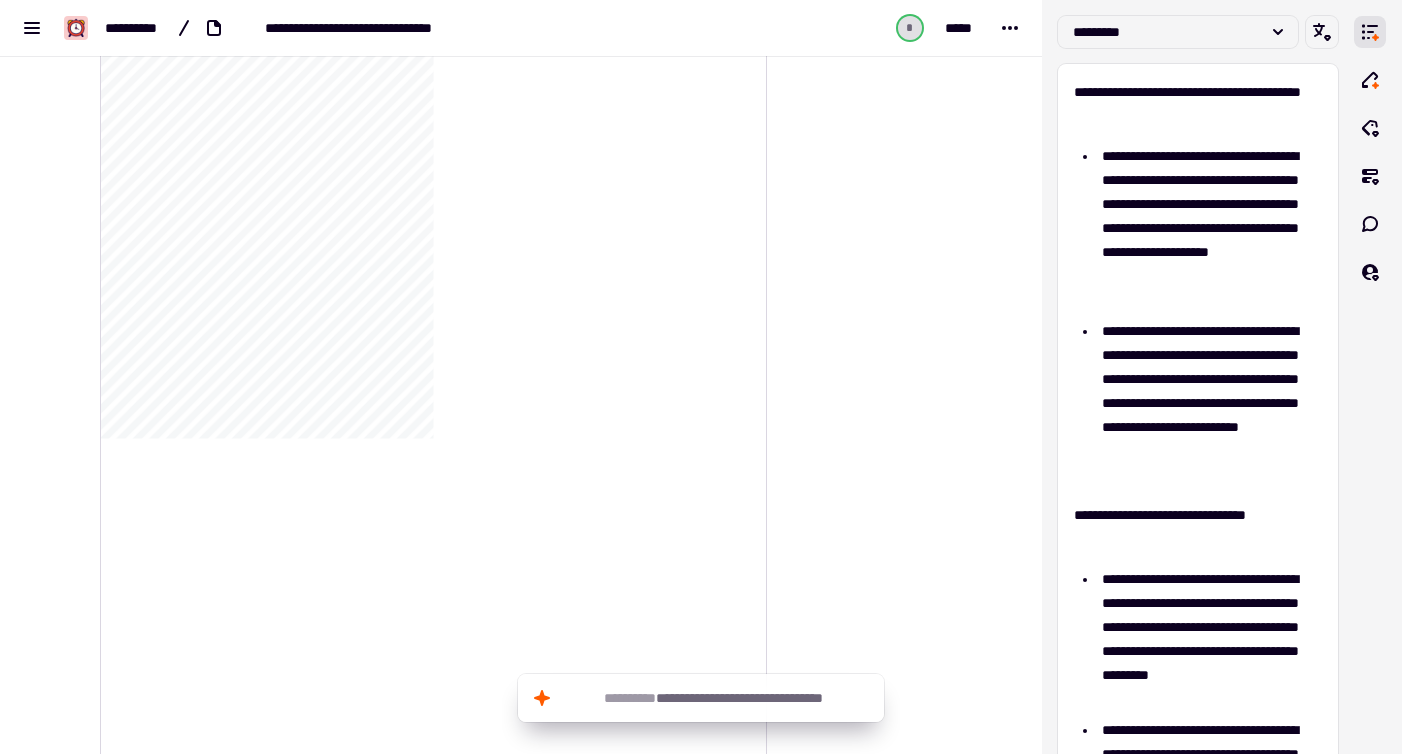 scroll, scrollTop: 0, scrollLeft: 0, axis: both 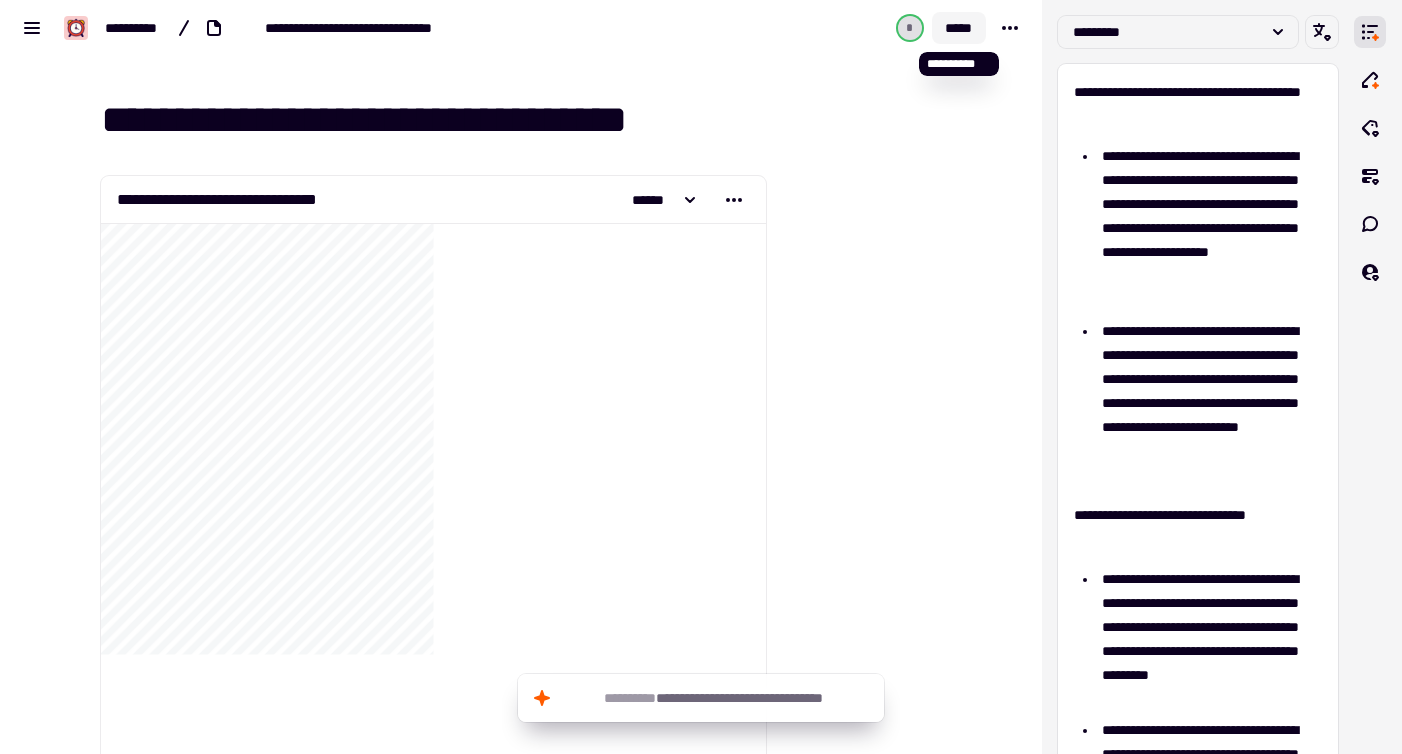 click on "*****" 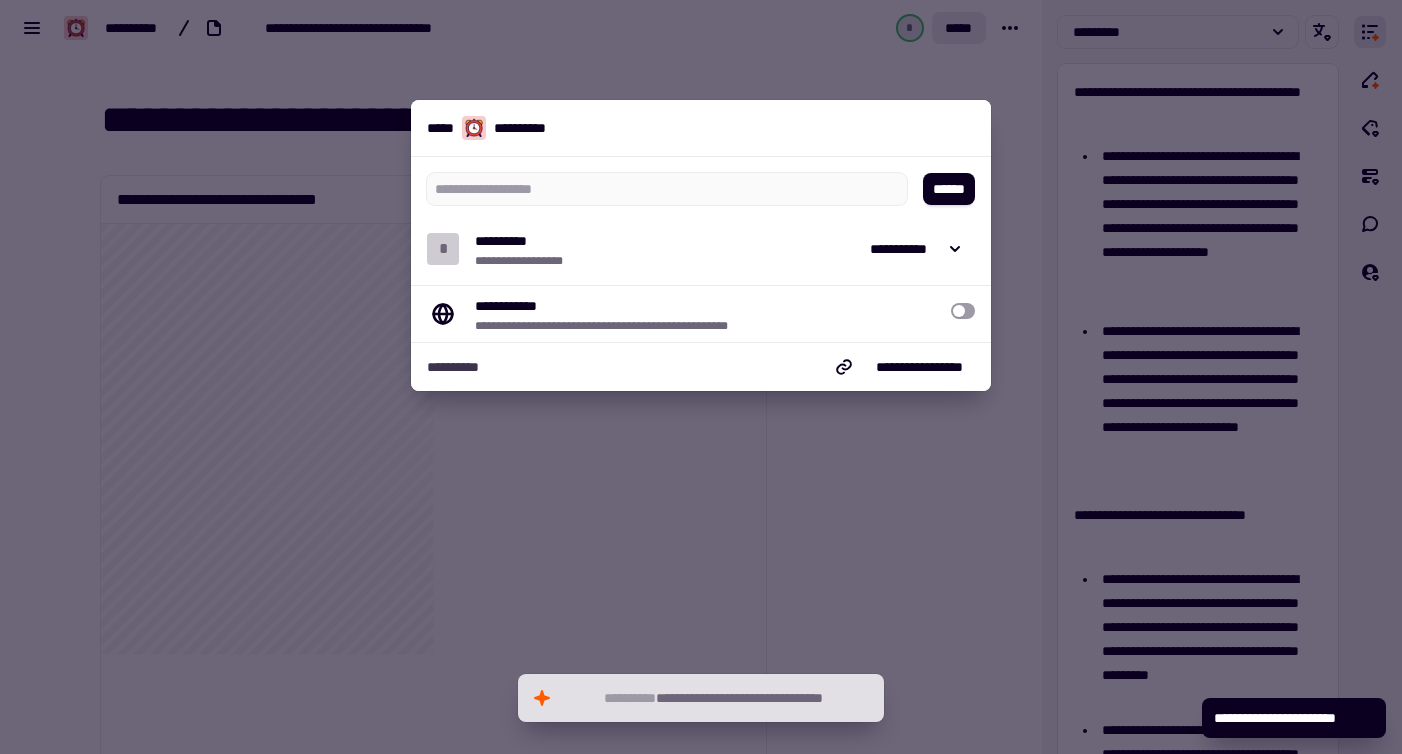 click at bounding box center [701, 377] 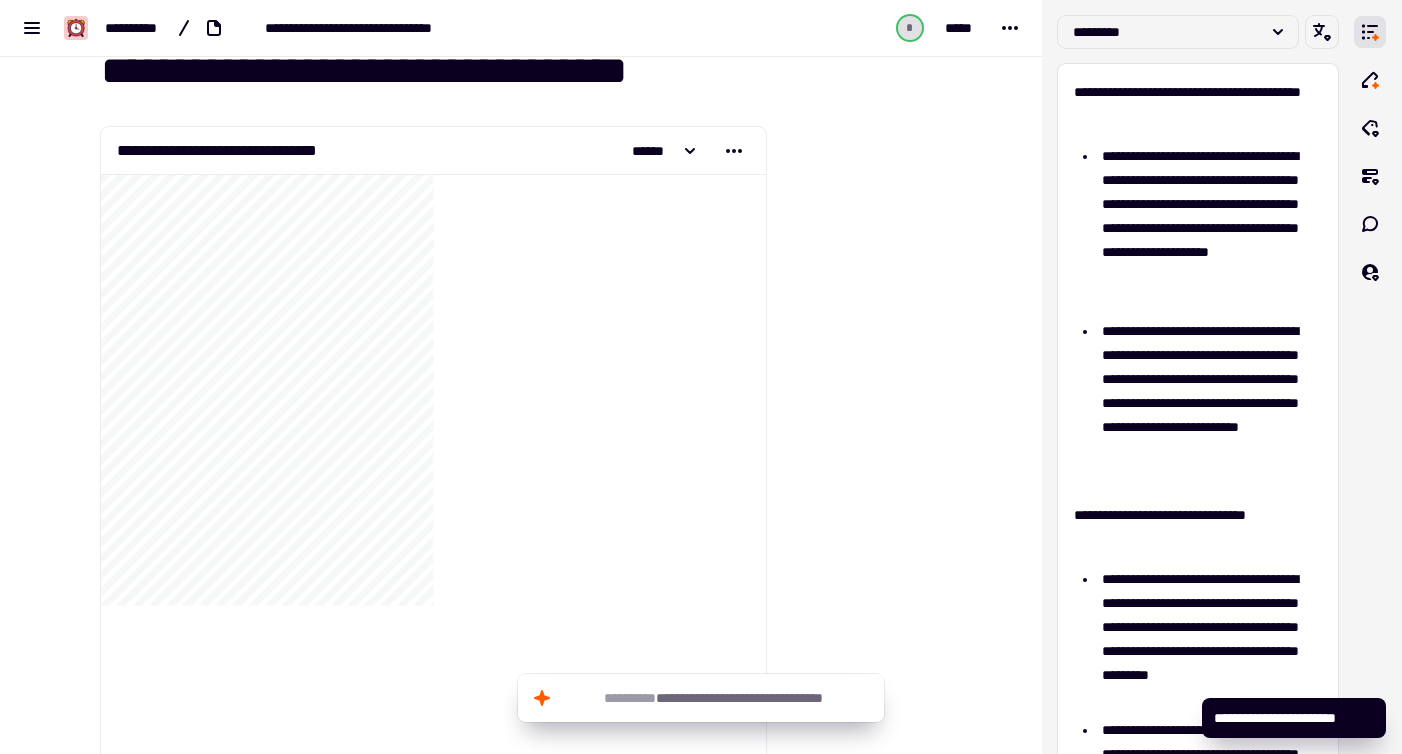 scroll, scrollTop: 0, scrollLeft: 0, axis: both 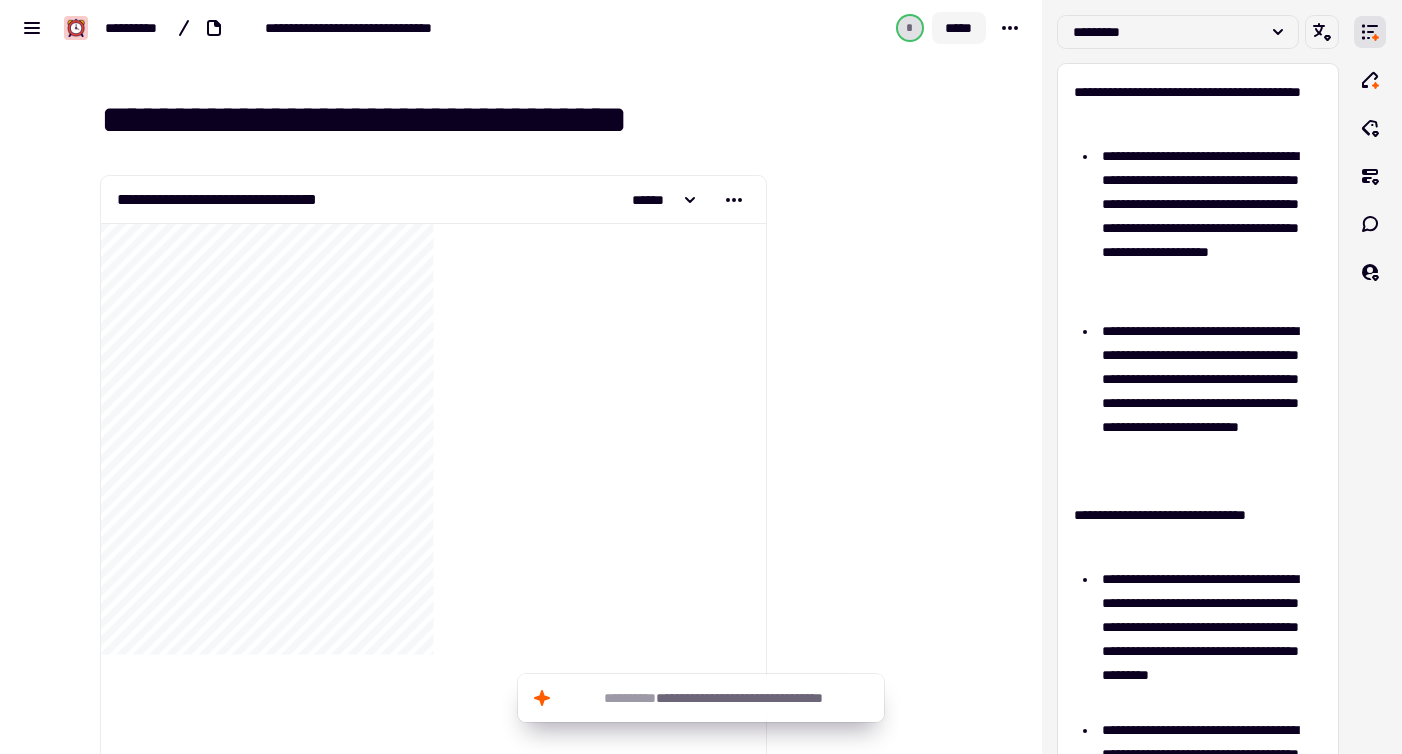 click on "*****" 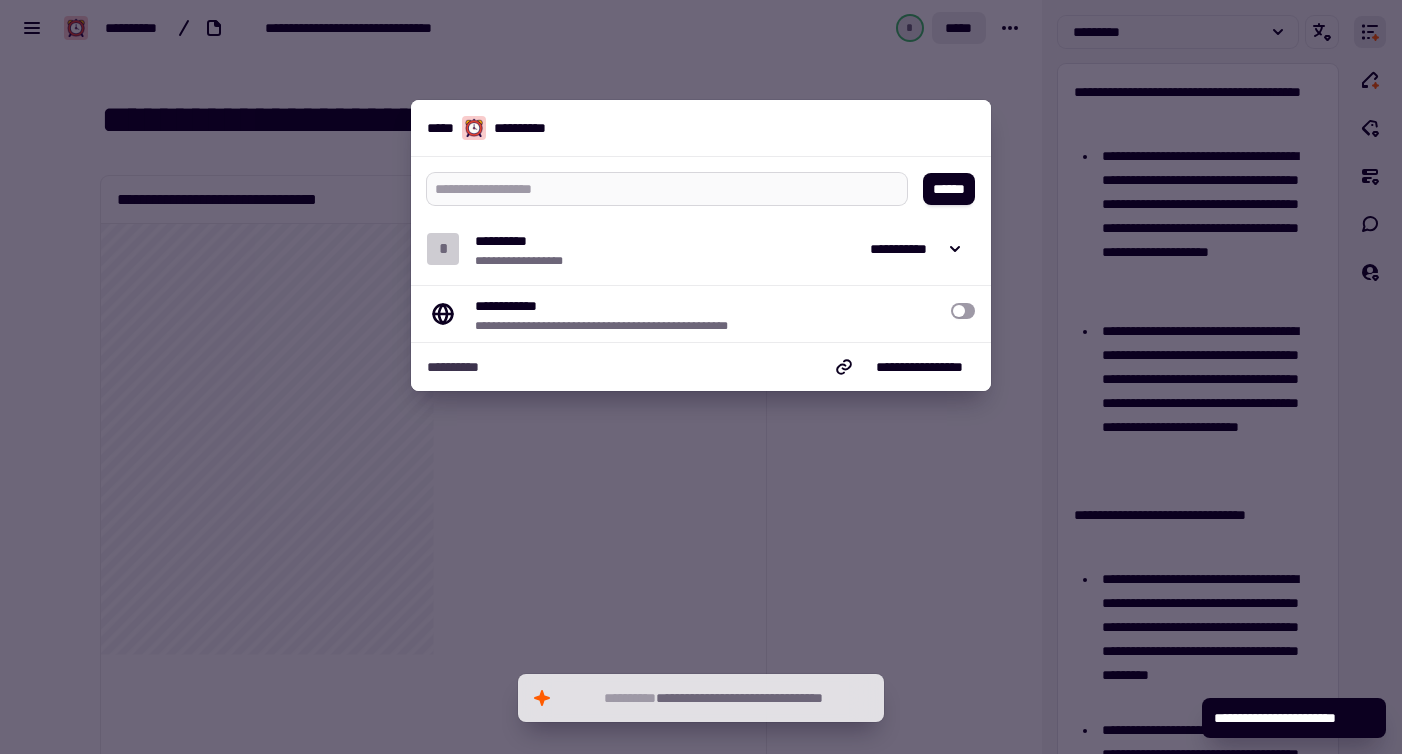 type on "*" 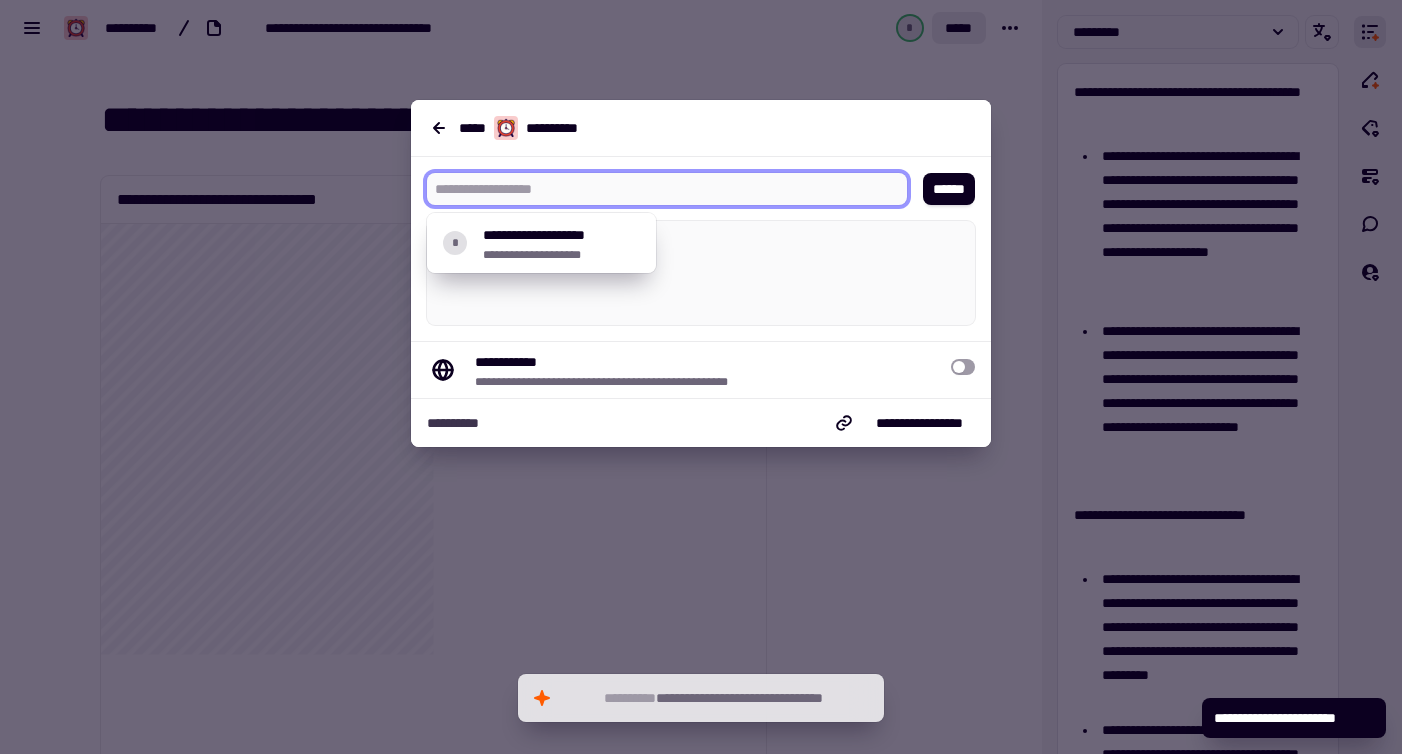 click at bounding box center [659, 189] 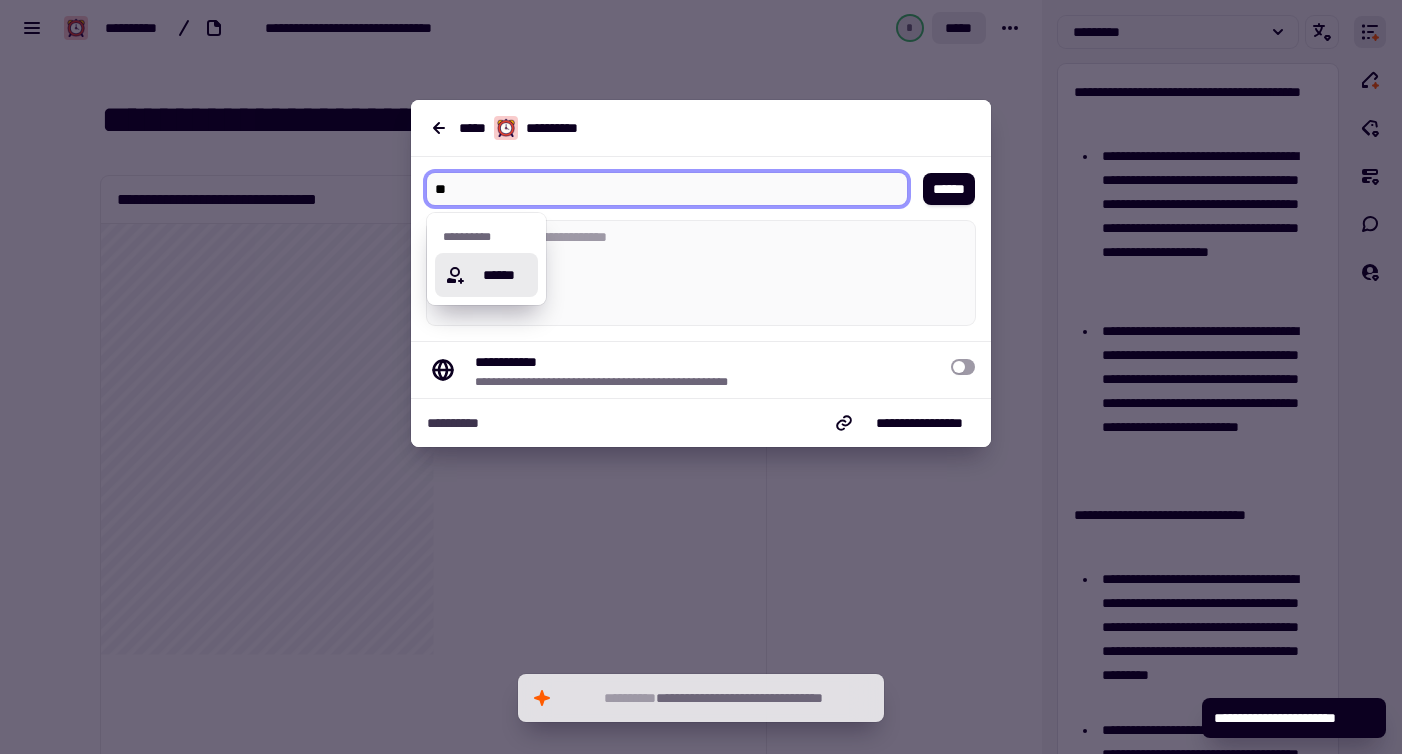 type on "*" 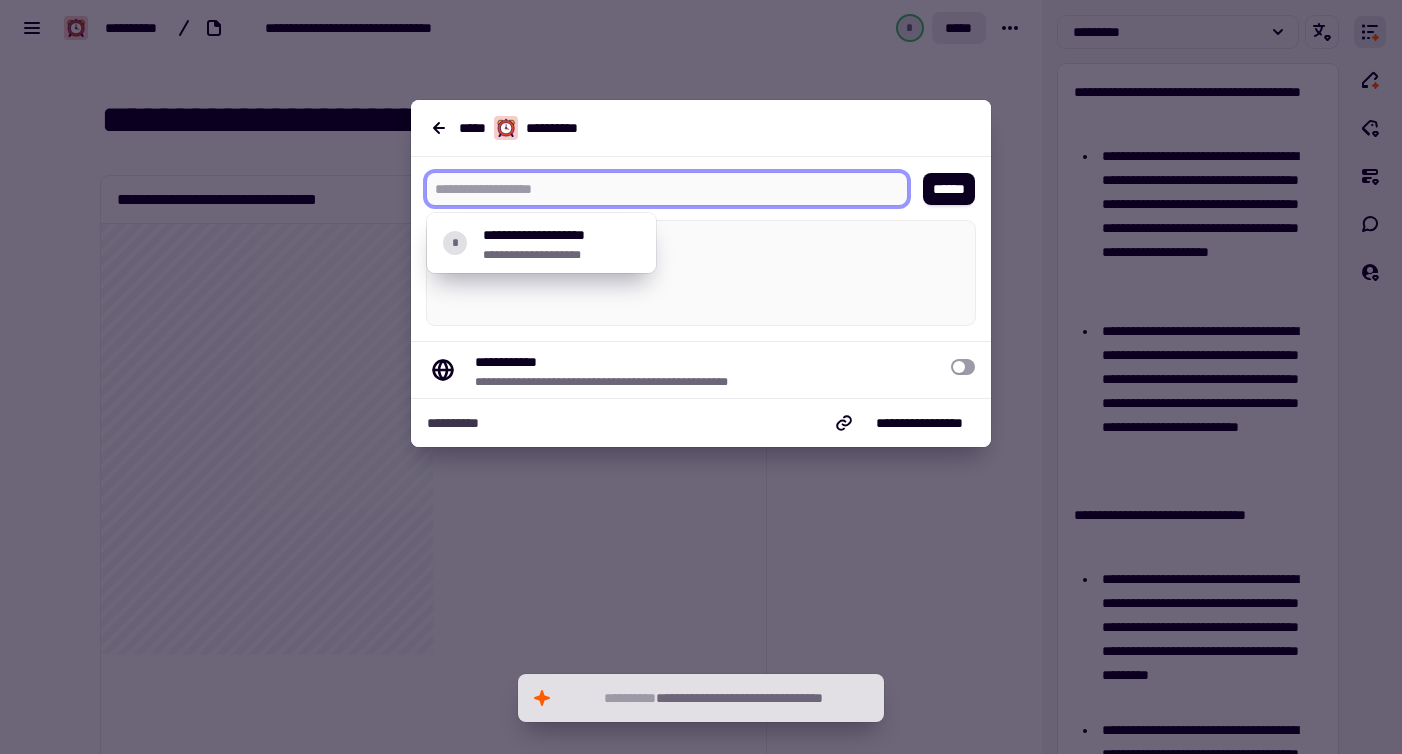 click at bounding box center [659, 189] 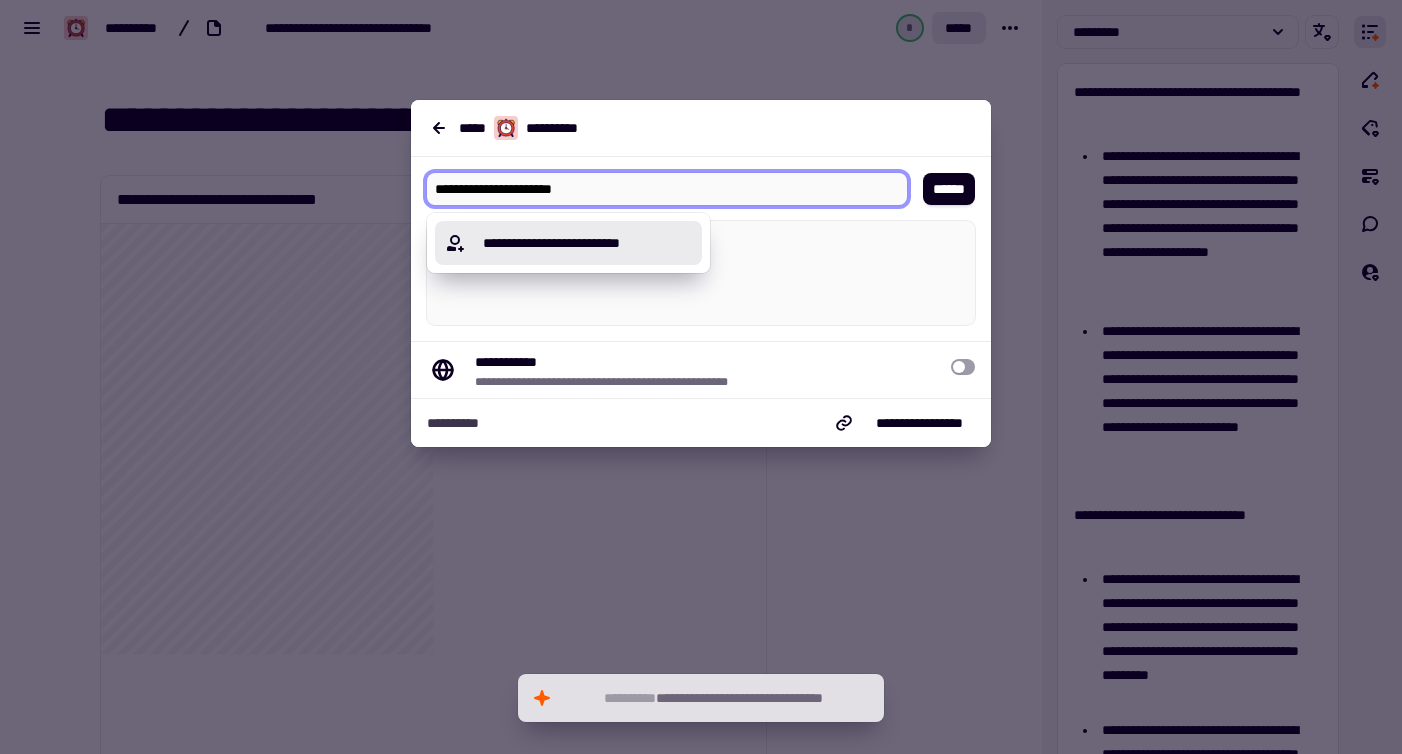 click on "**********" at bounding box center (580, 243) 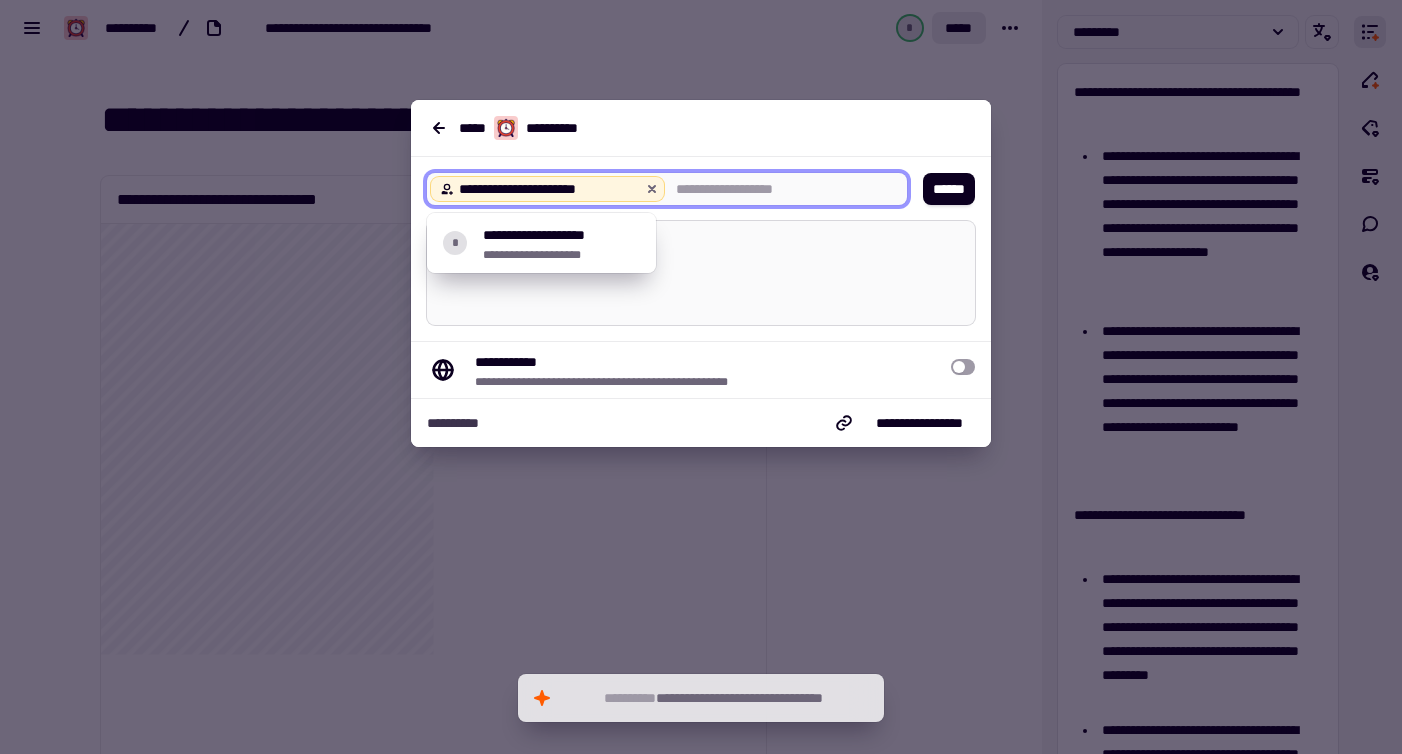 click at bounding box center [701, 273] 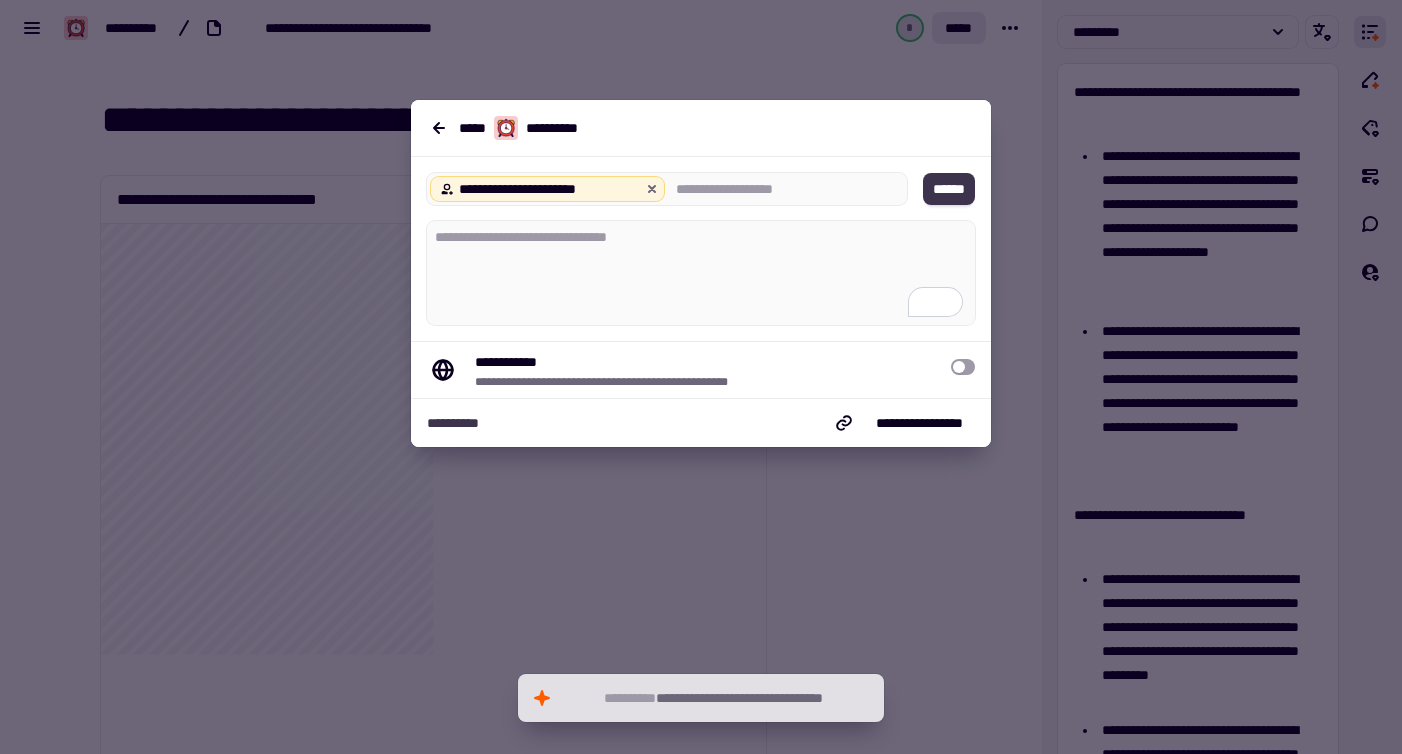 click on "******" 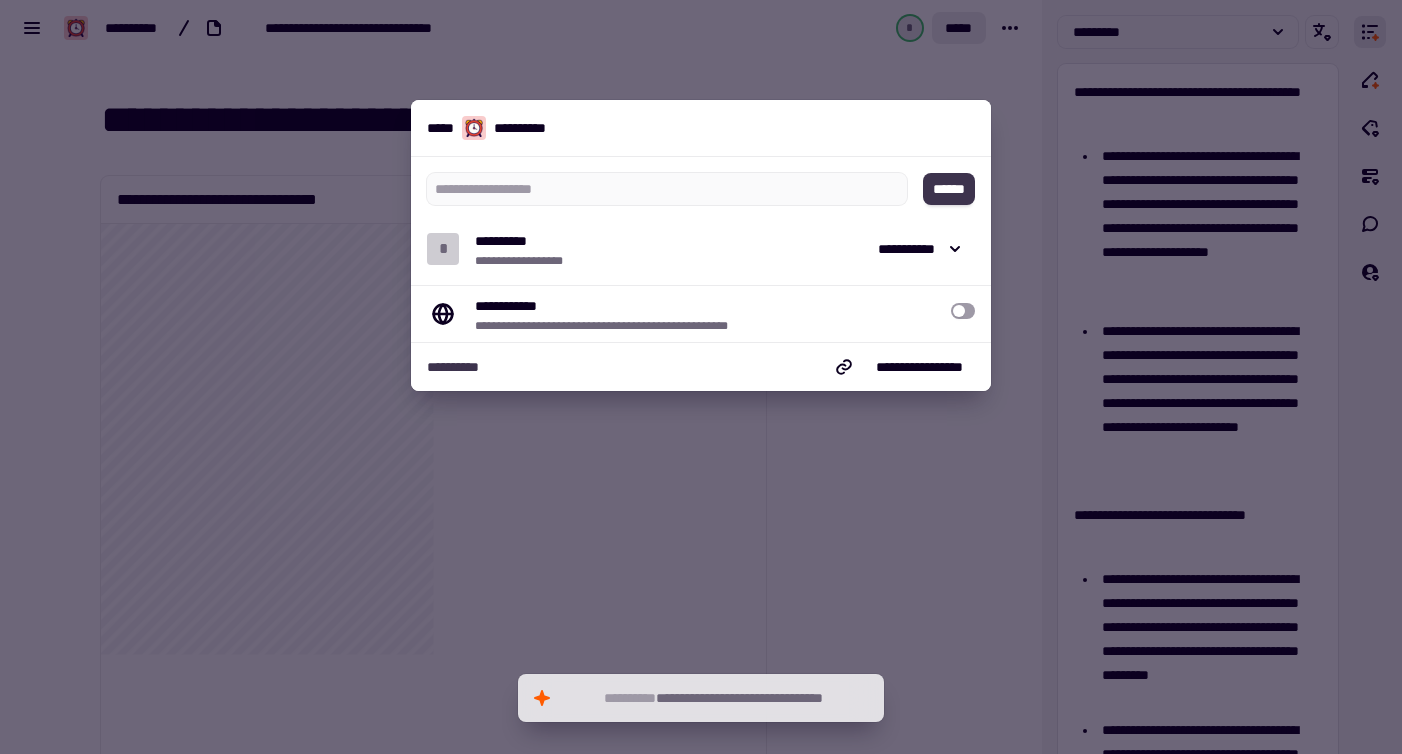 type on "*" 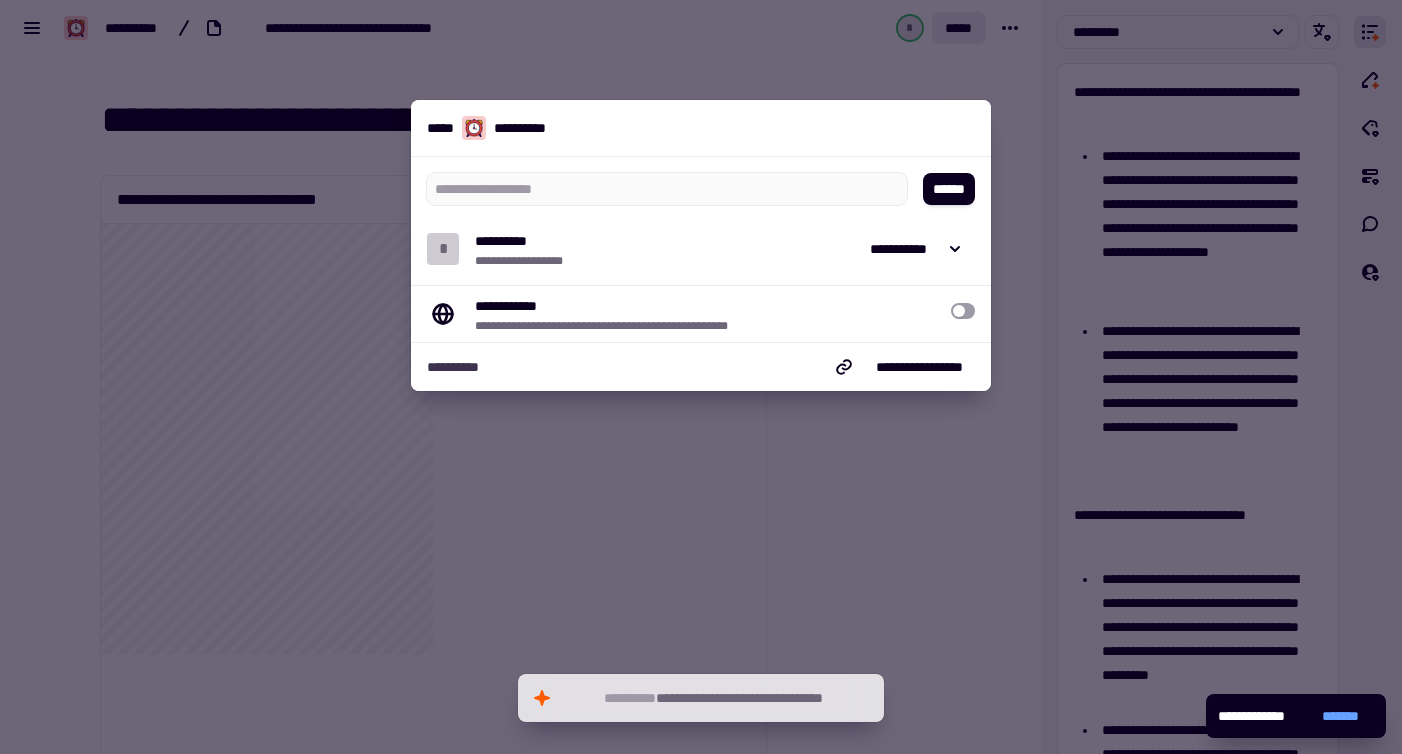 click at bounding box center (701, 377) 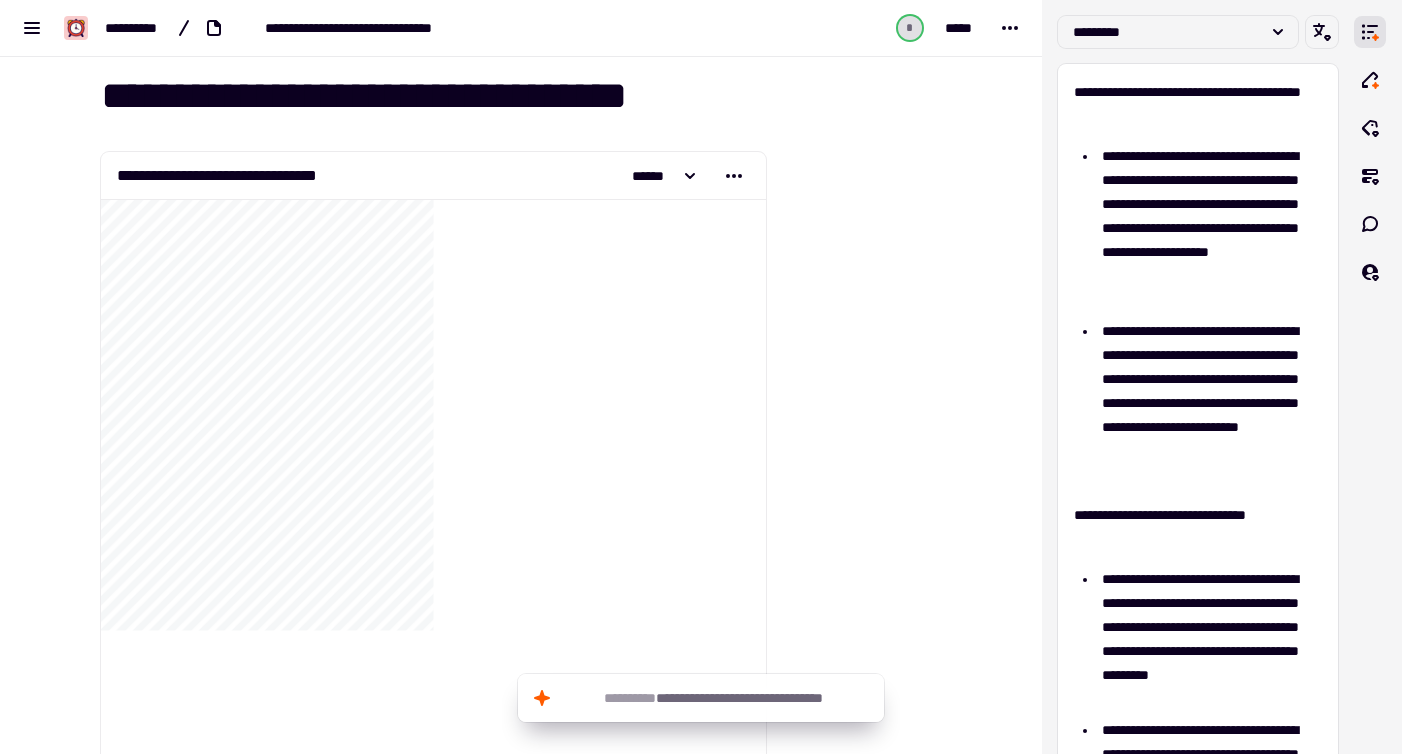 scroll, scrollTop: 0, scrollLeft: 0, axis: both 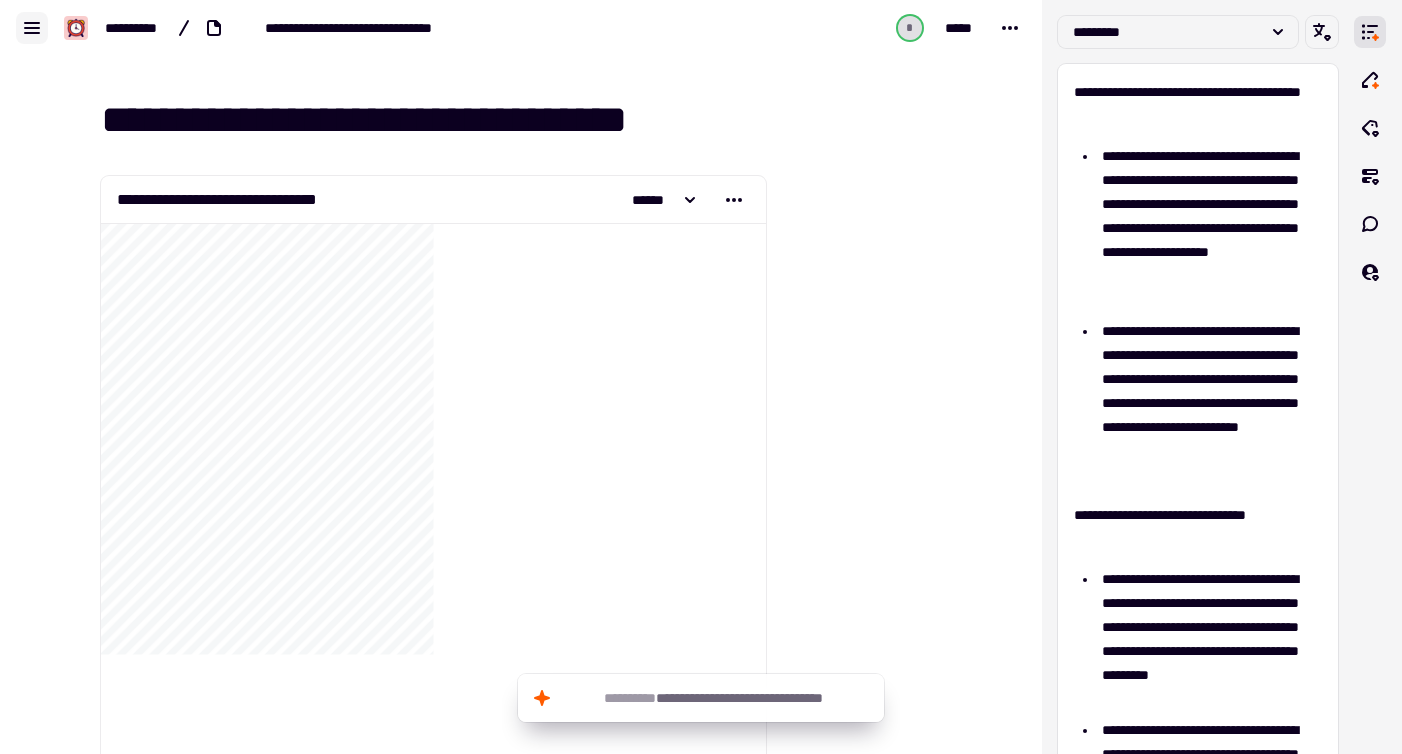 click 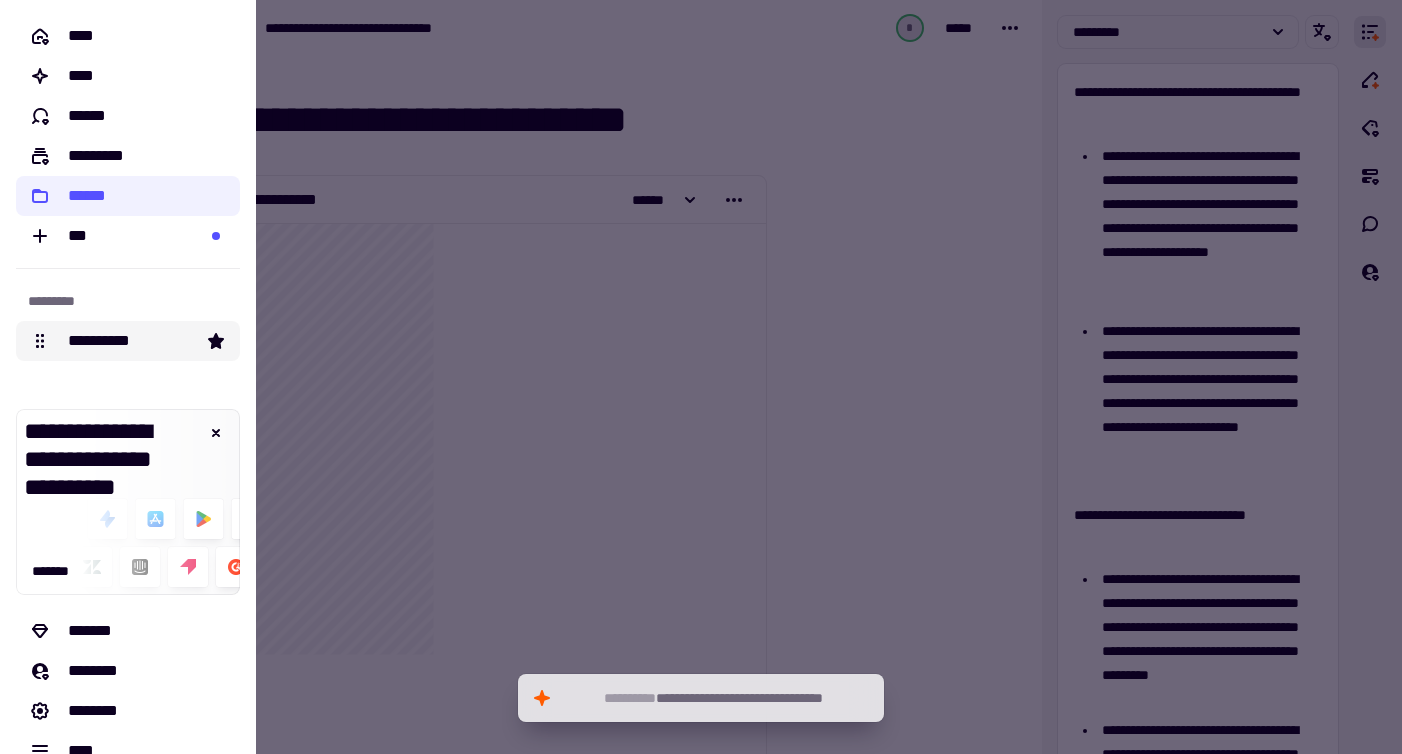click on "**********" 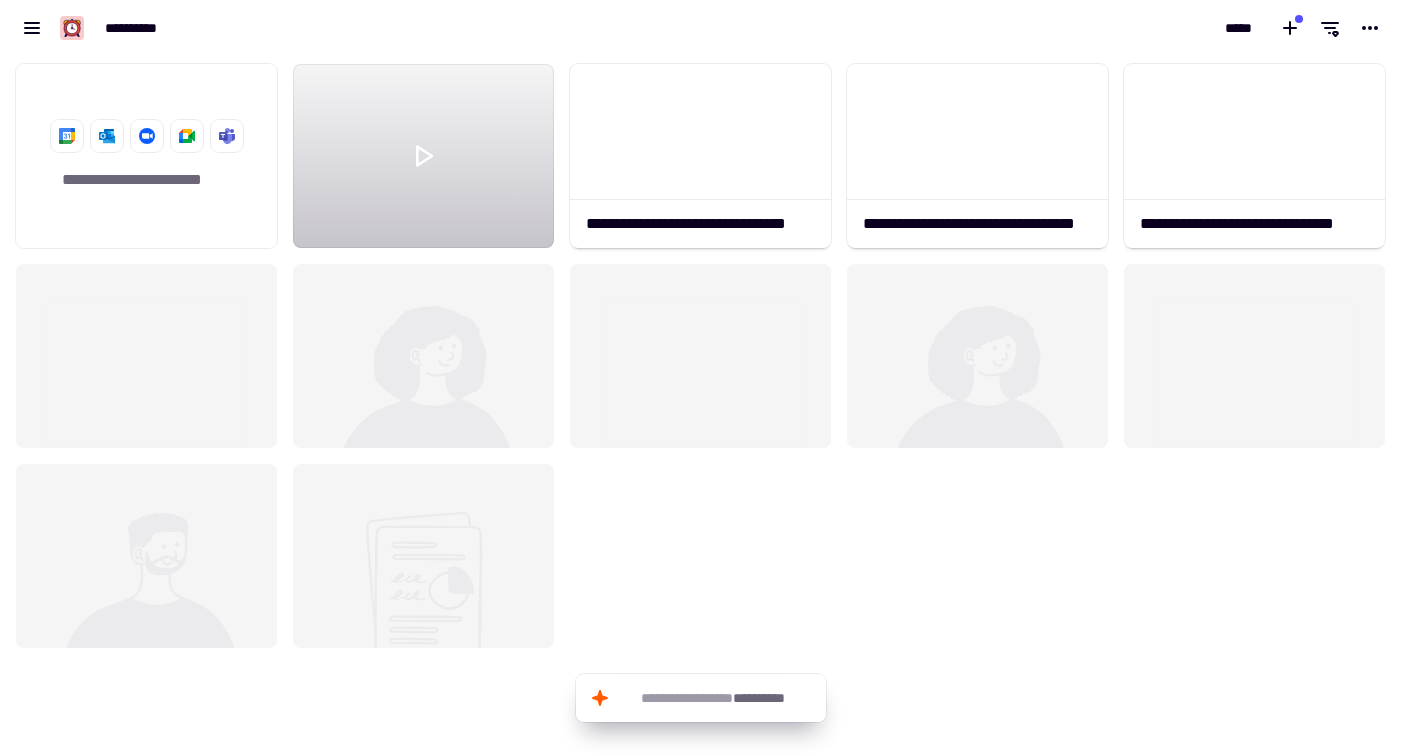 scroll, scrollTop: 1, scrollLeft: 1, axis: both 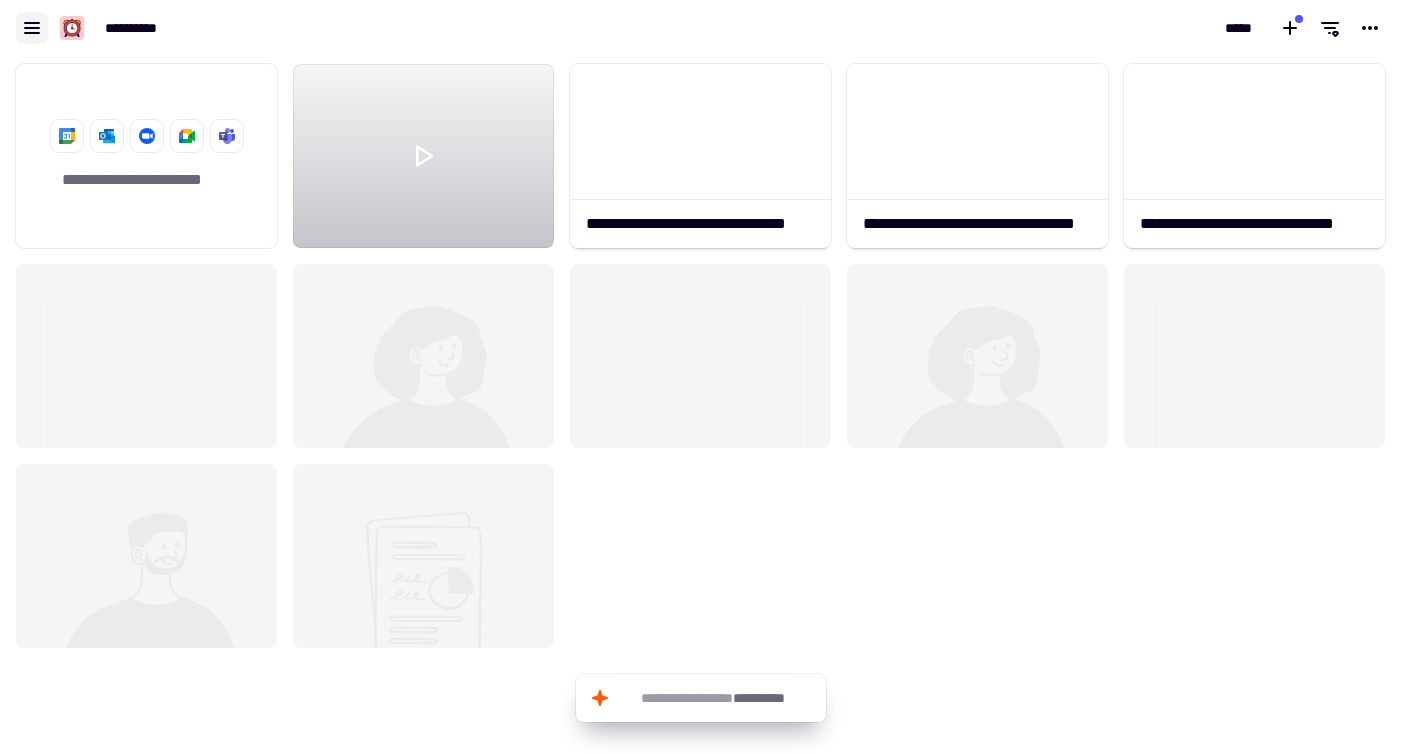 click 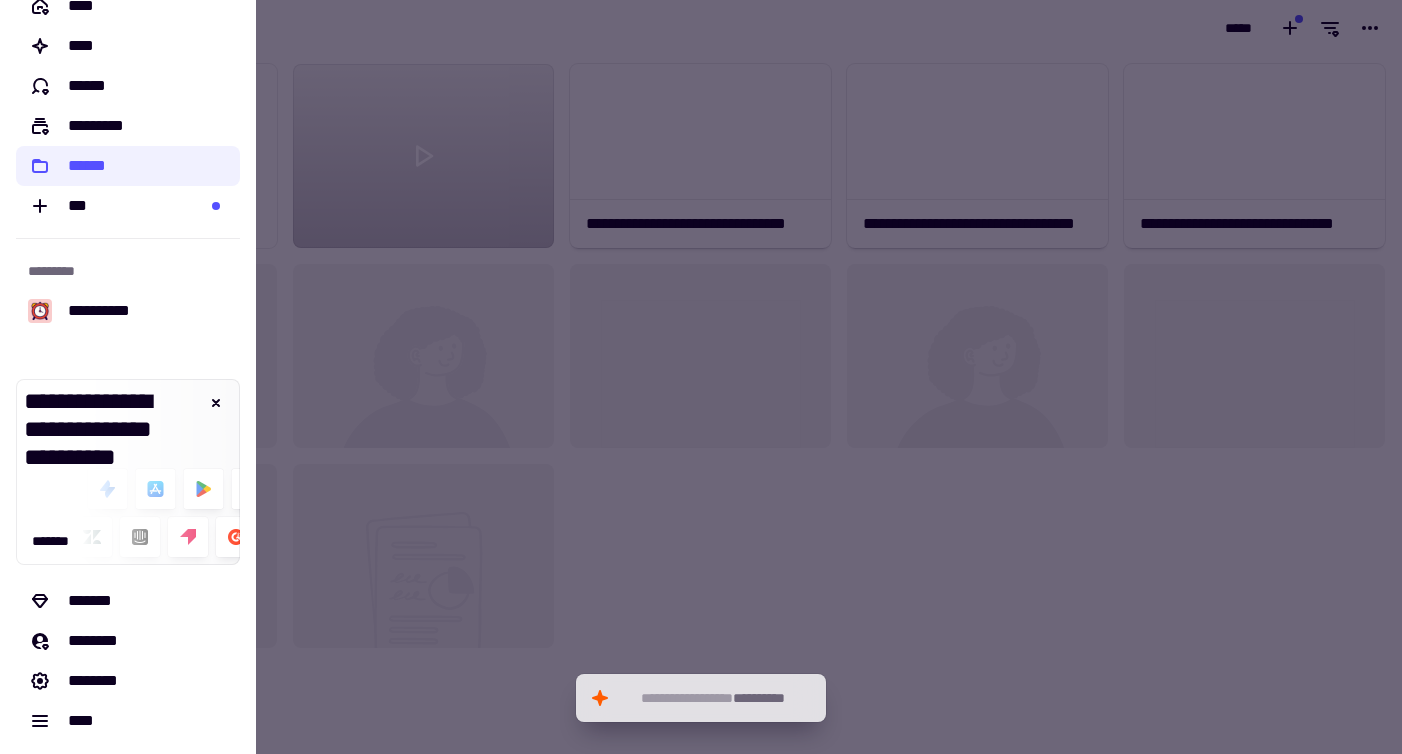 scroll, scrollTop: 0, scrollLeft: 0, axis: both 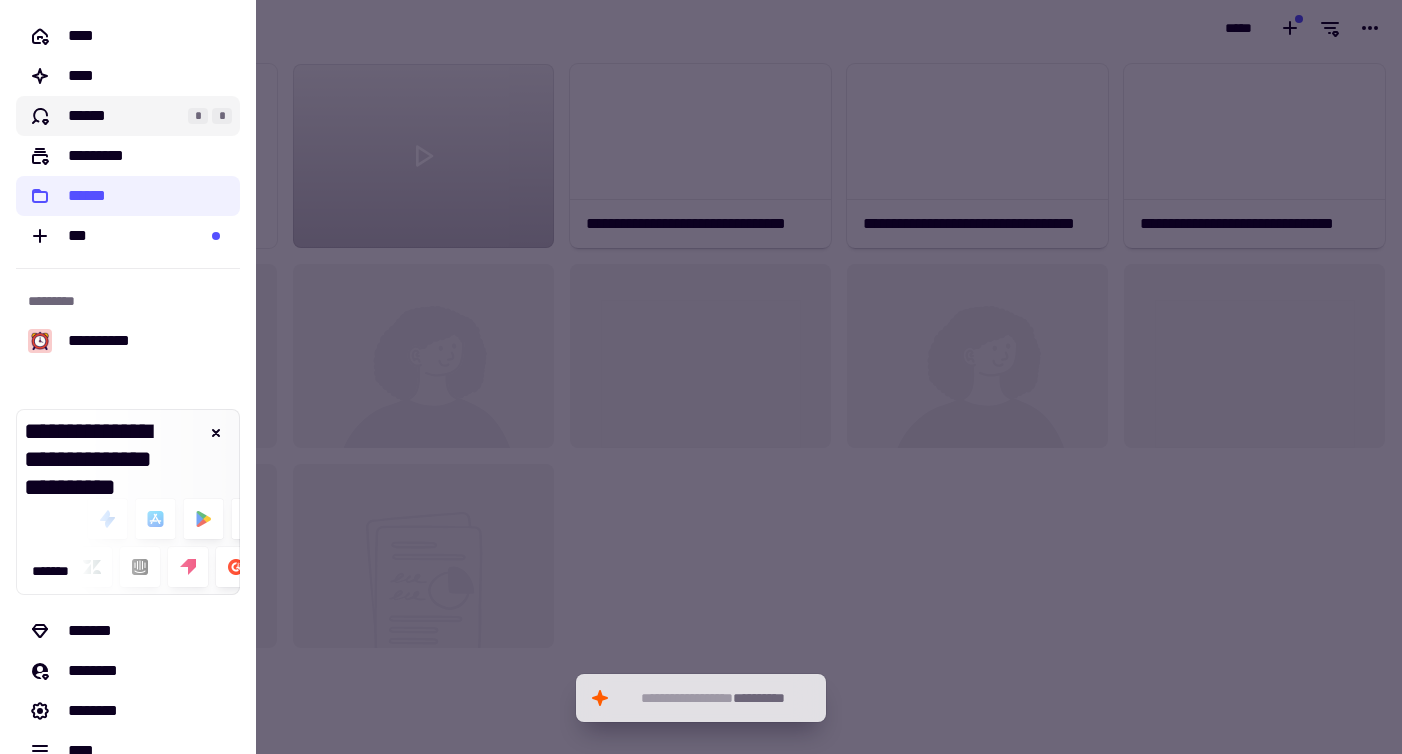 click on "******" 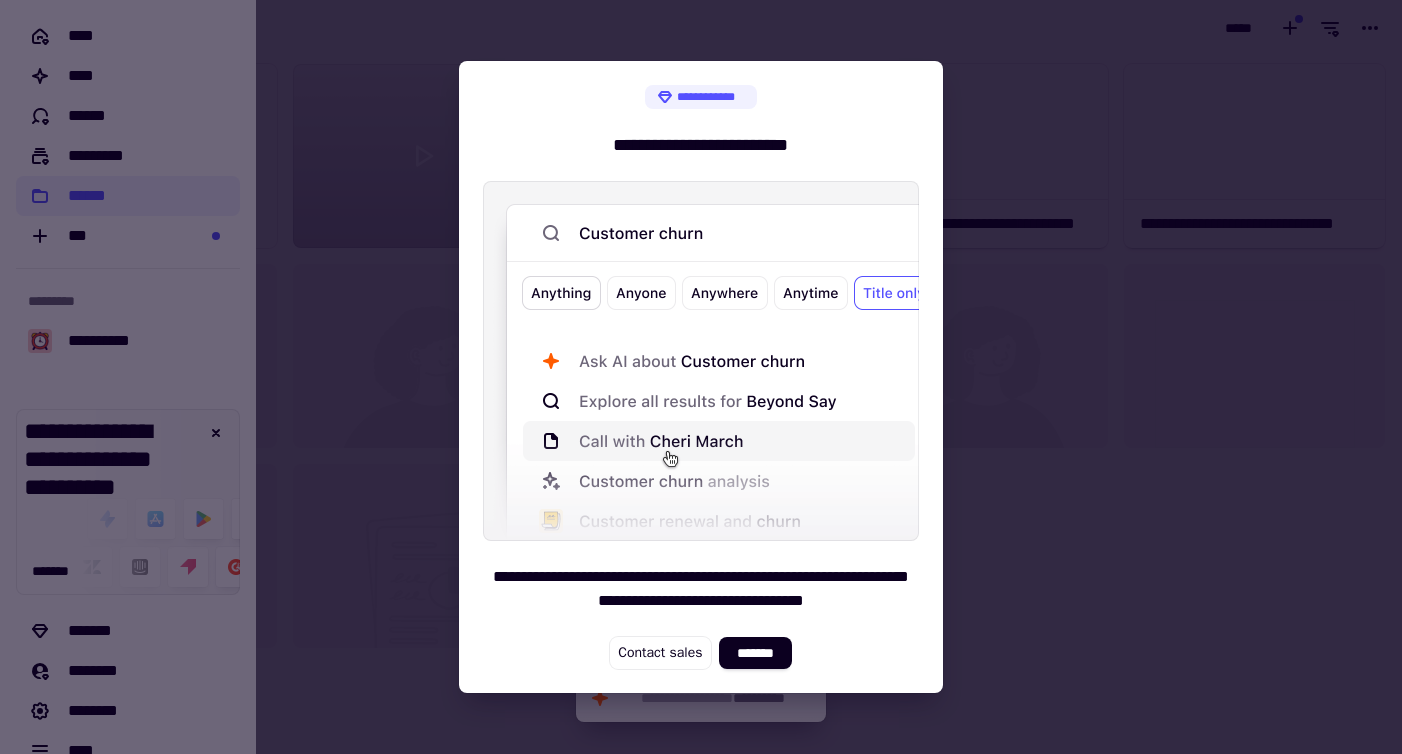 click at bounding box center [701, 377] 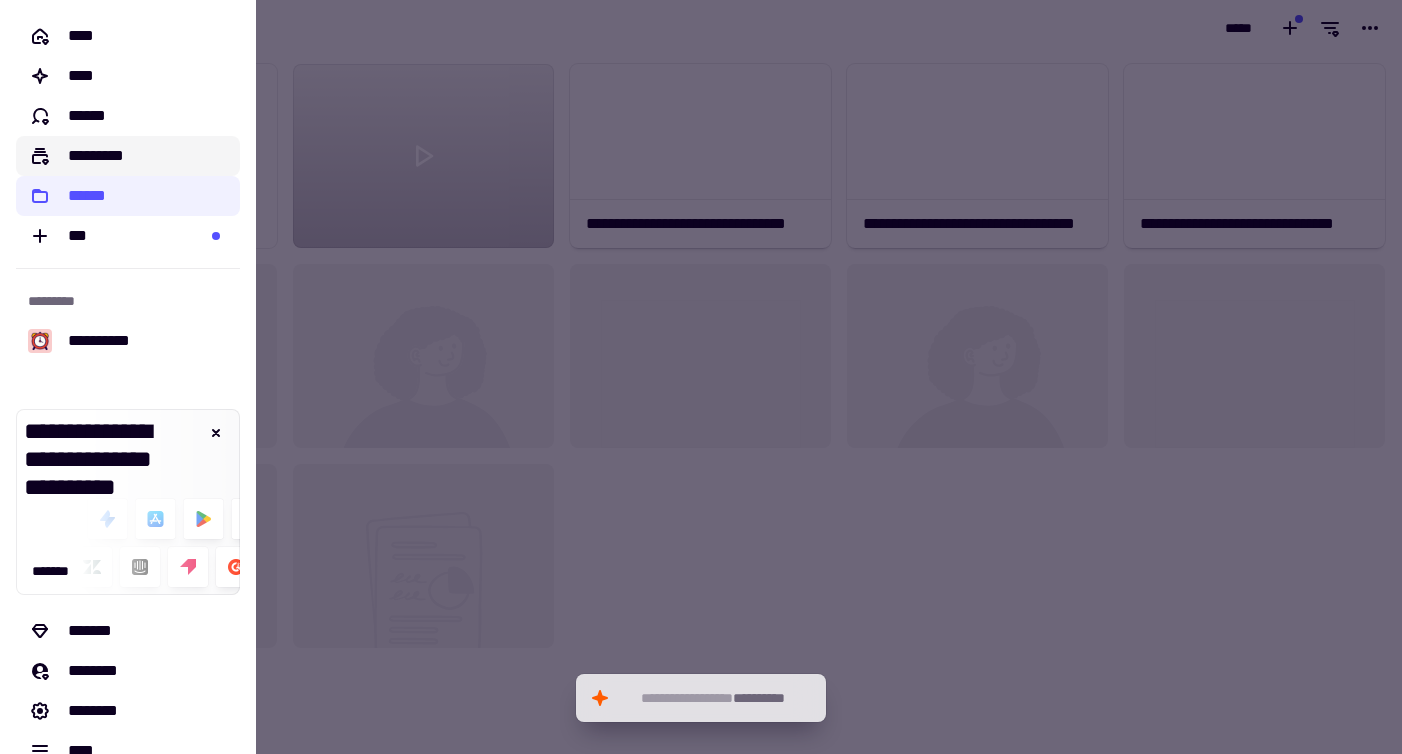 click on "*********" 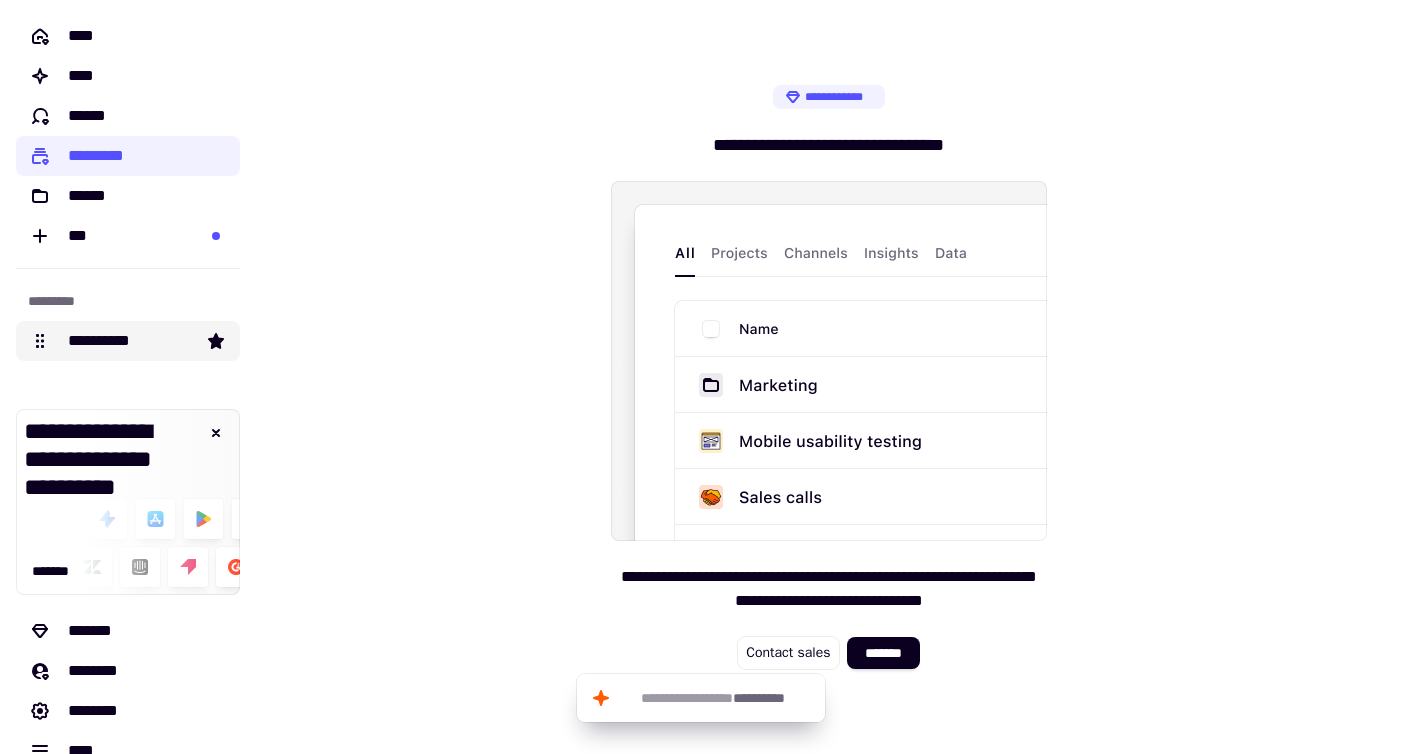click on "**********" 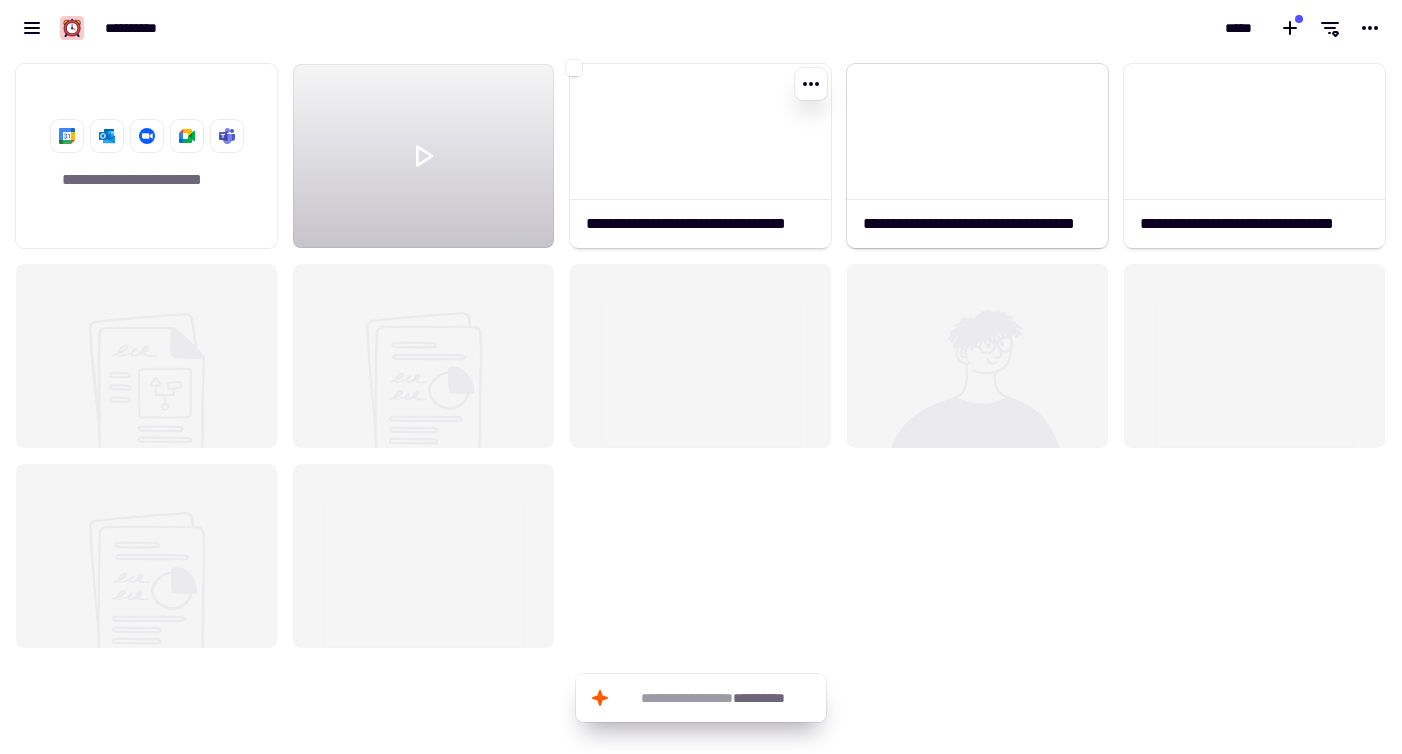 scroll, scrollTop: 1, scrollLeft: 1, axis: both 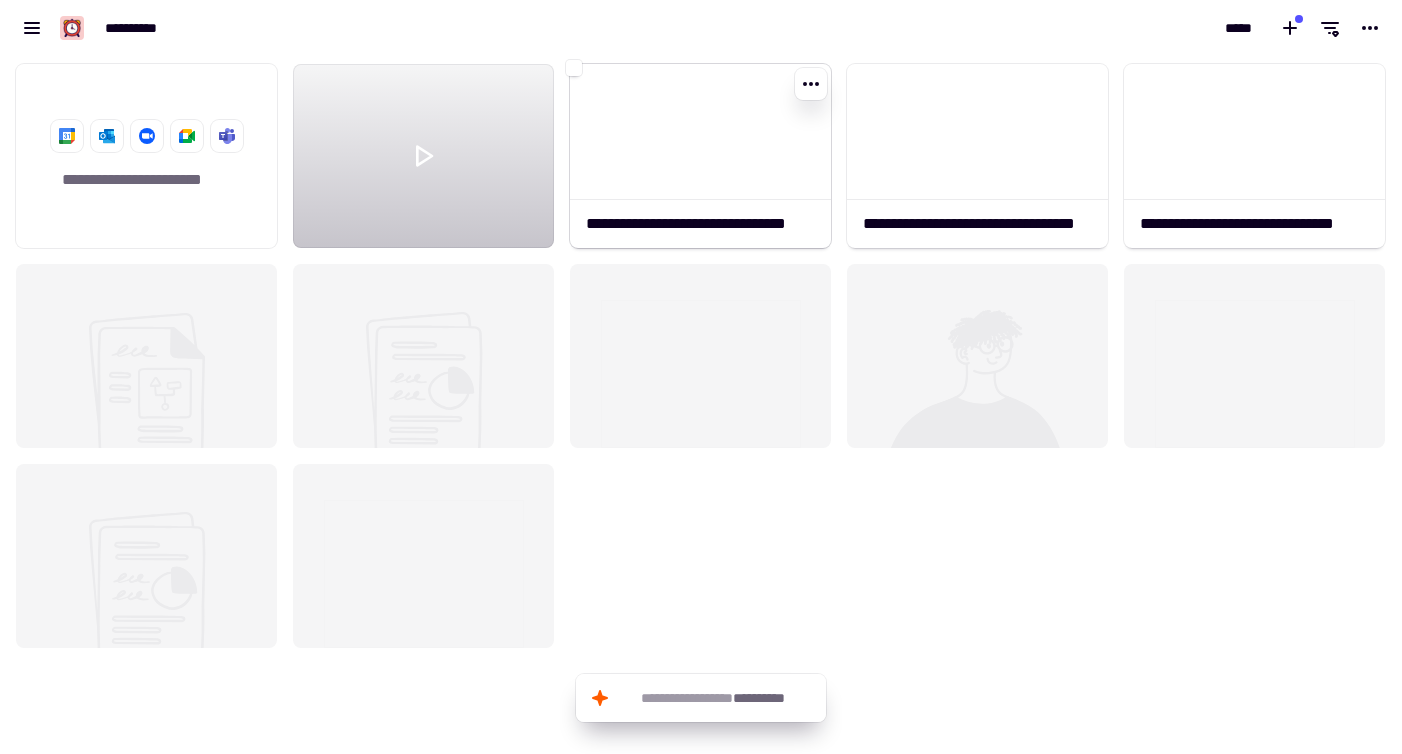 click 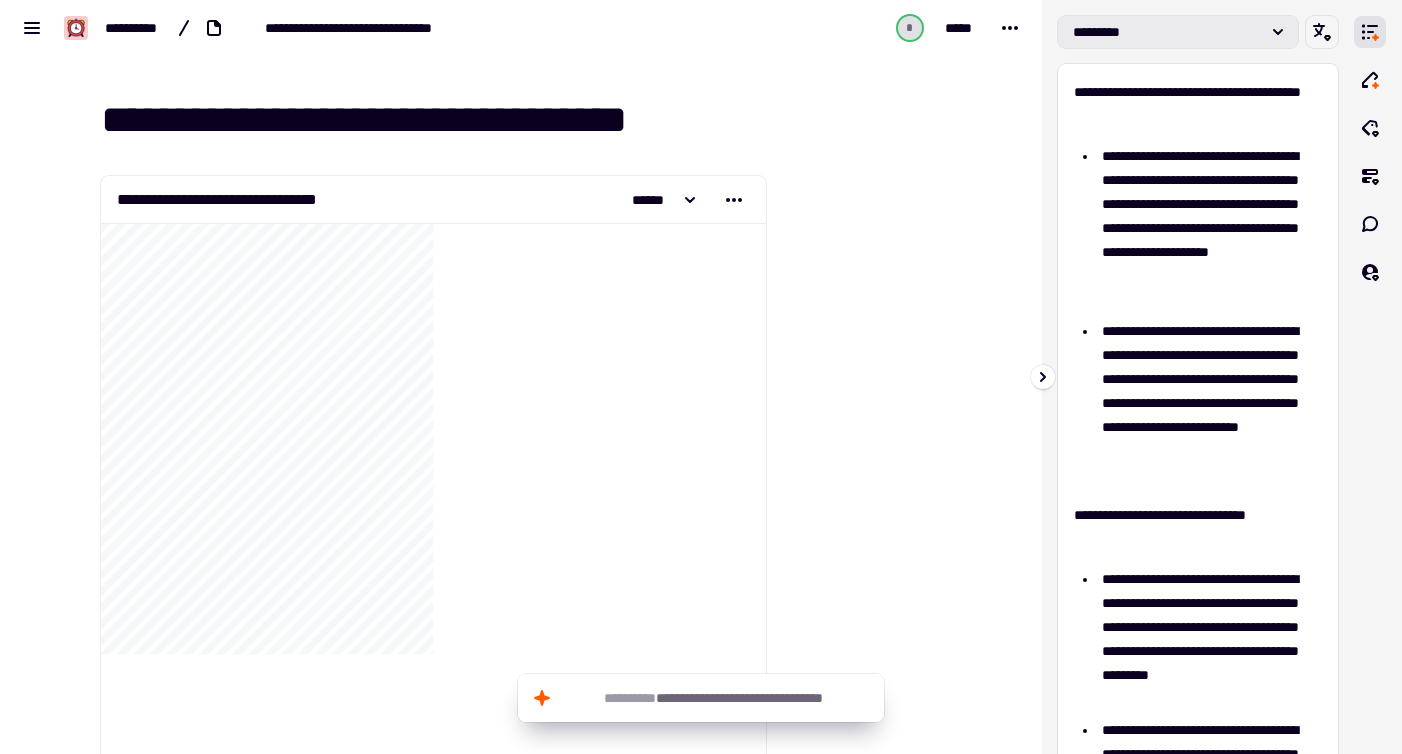 click on "*********" 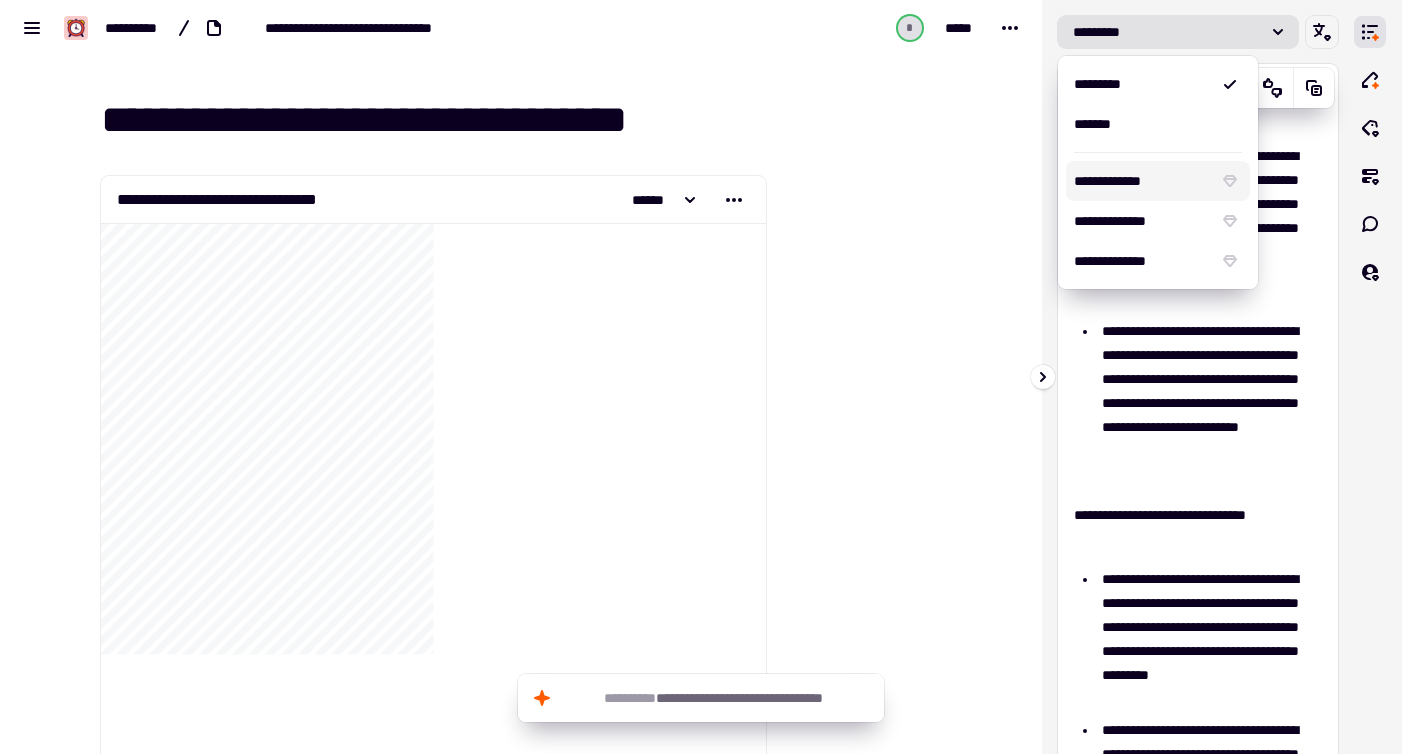 click on "**********" at bounding box center (1198, 786) 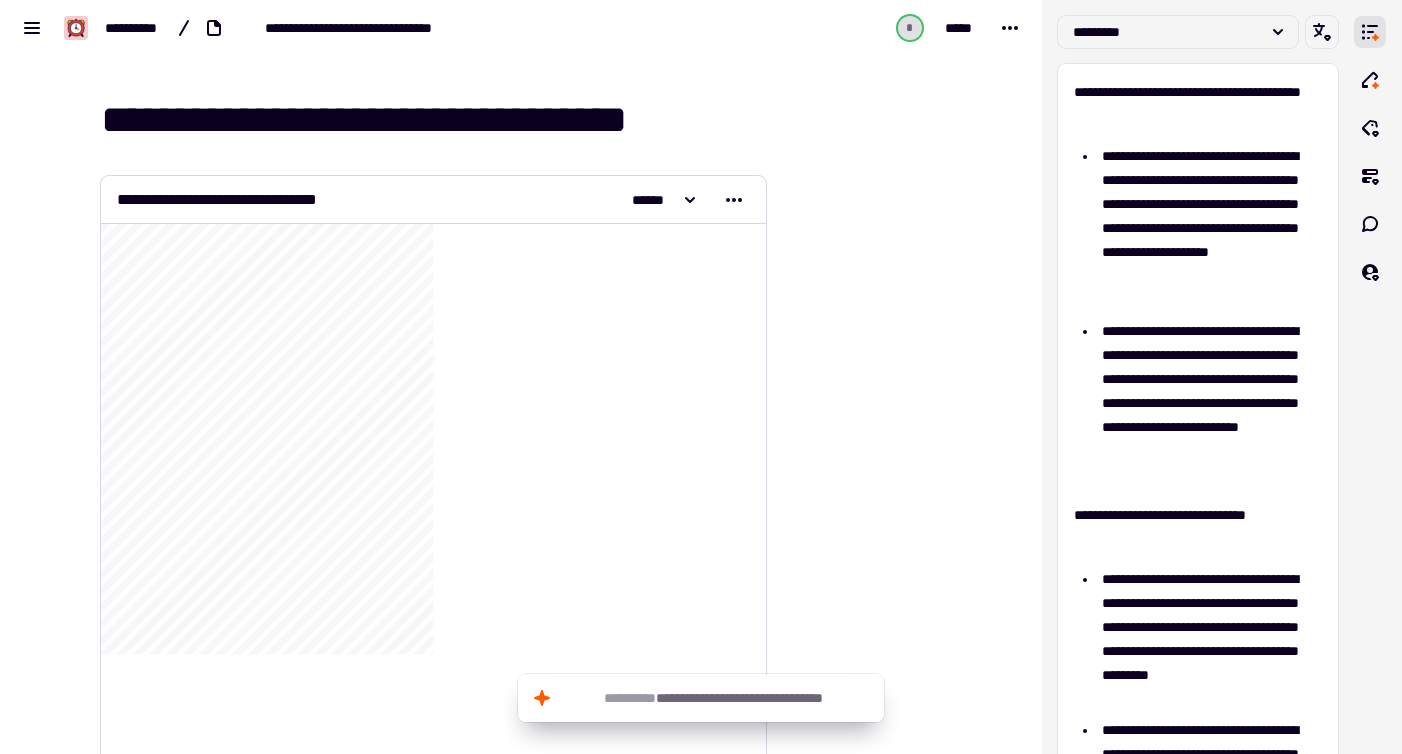 click on "**********" 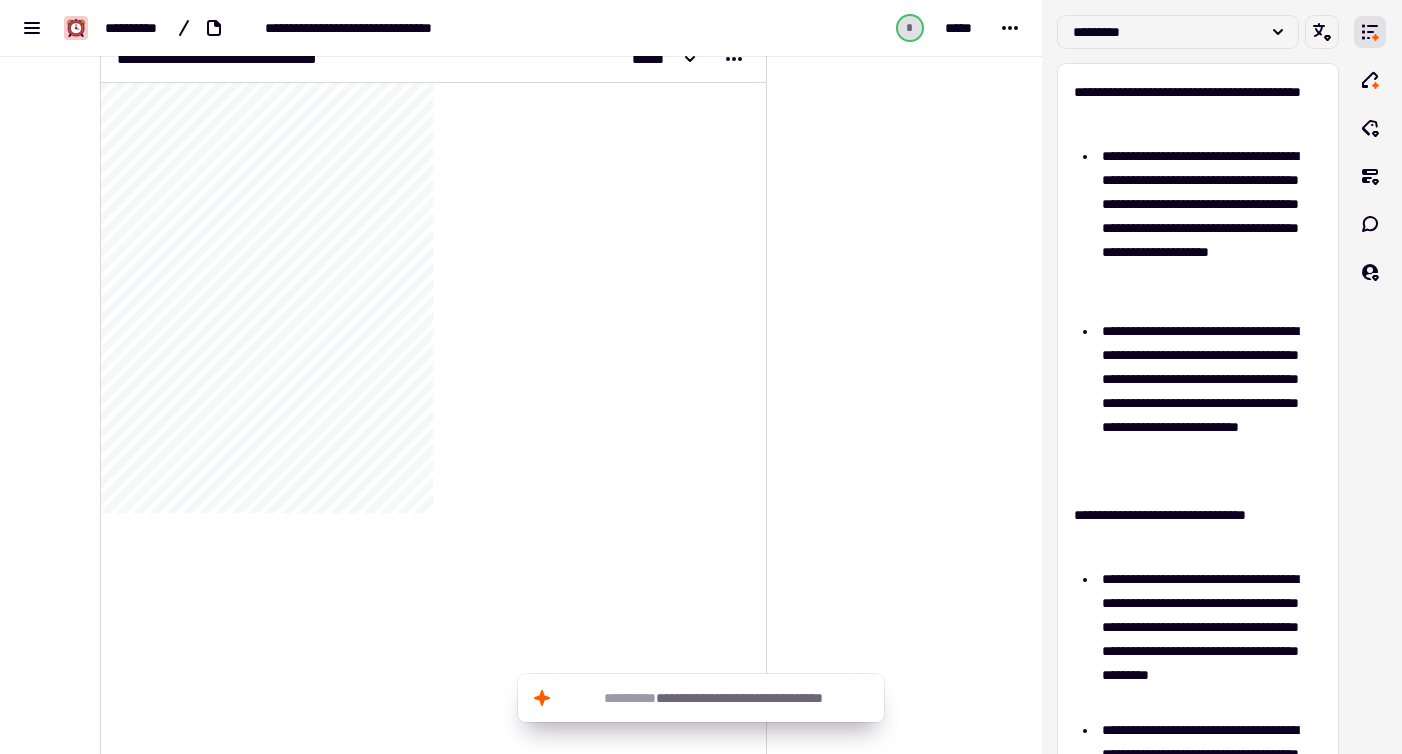 scroll, scrollTop: 142, scrollLeft: 0, axis: vertical 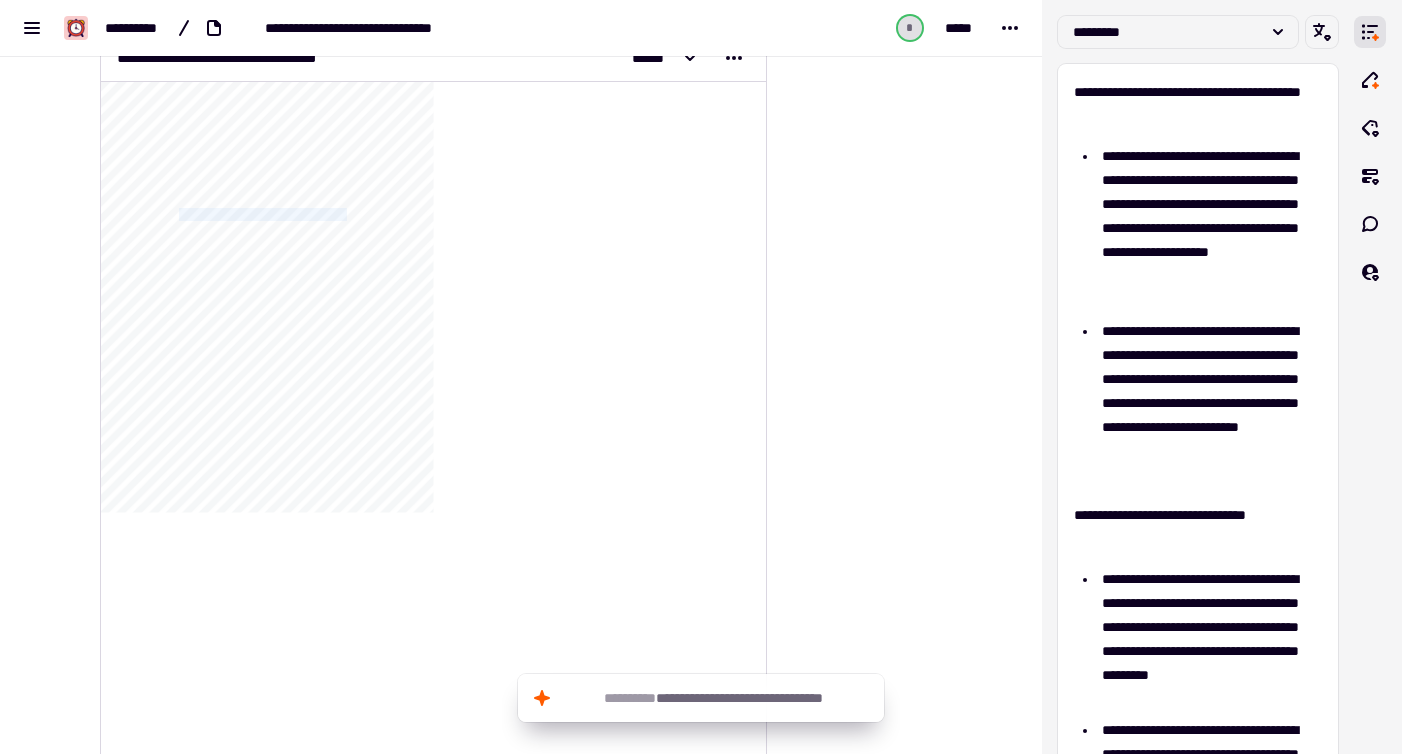 drag, startPoint x: 177, startPoint y: 199, endPoint x: 391, endPoint y: 213, distance: 214.45746 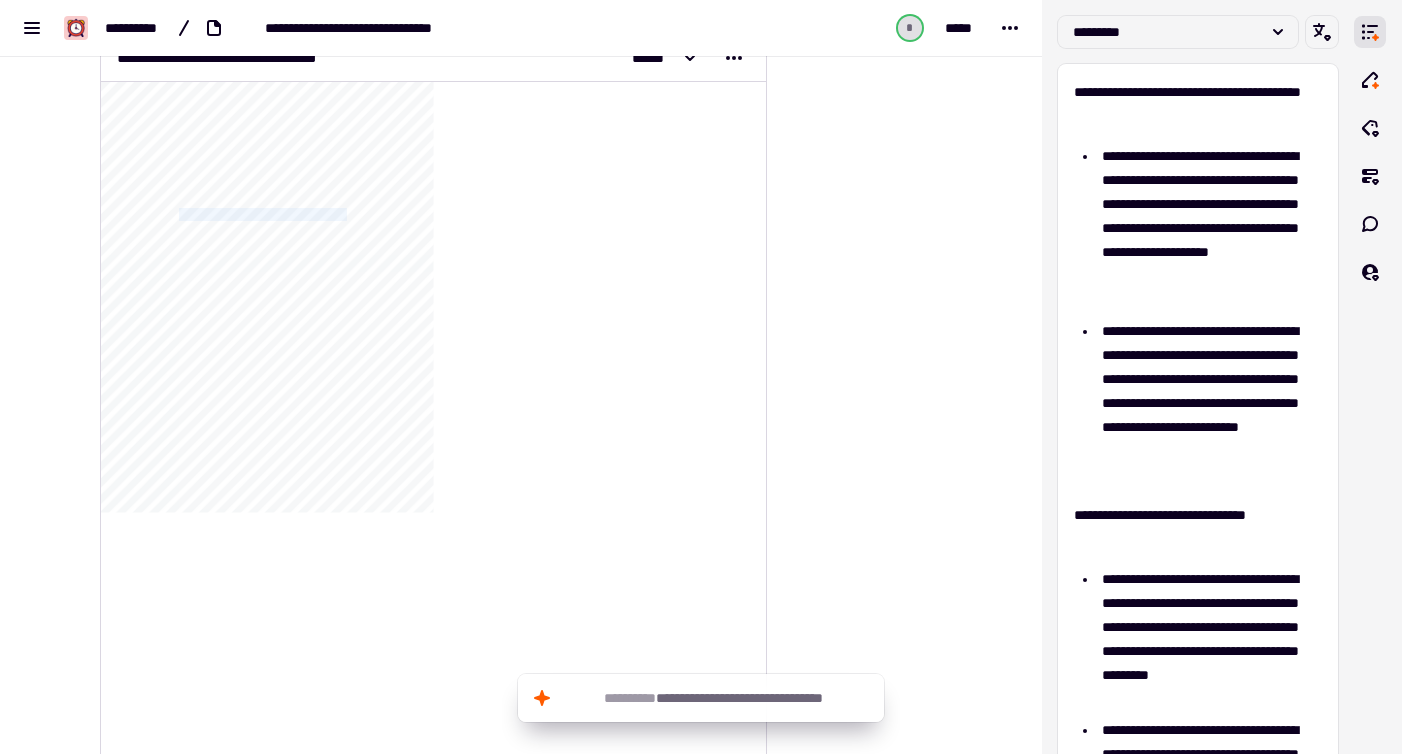 click on "**********" 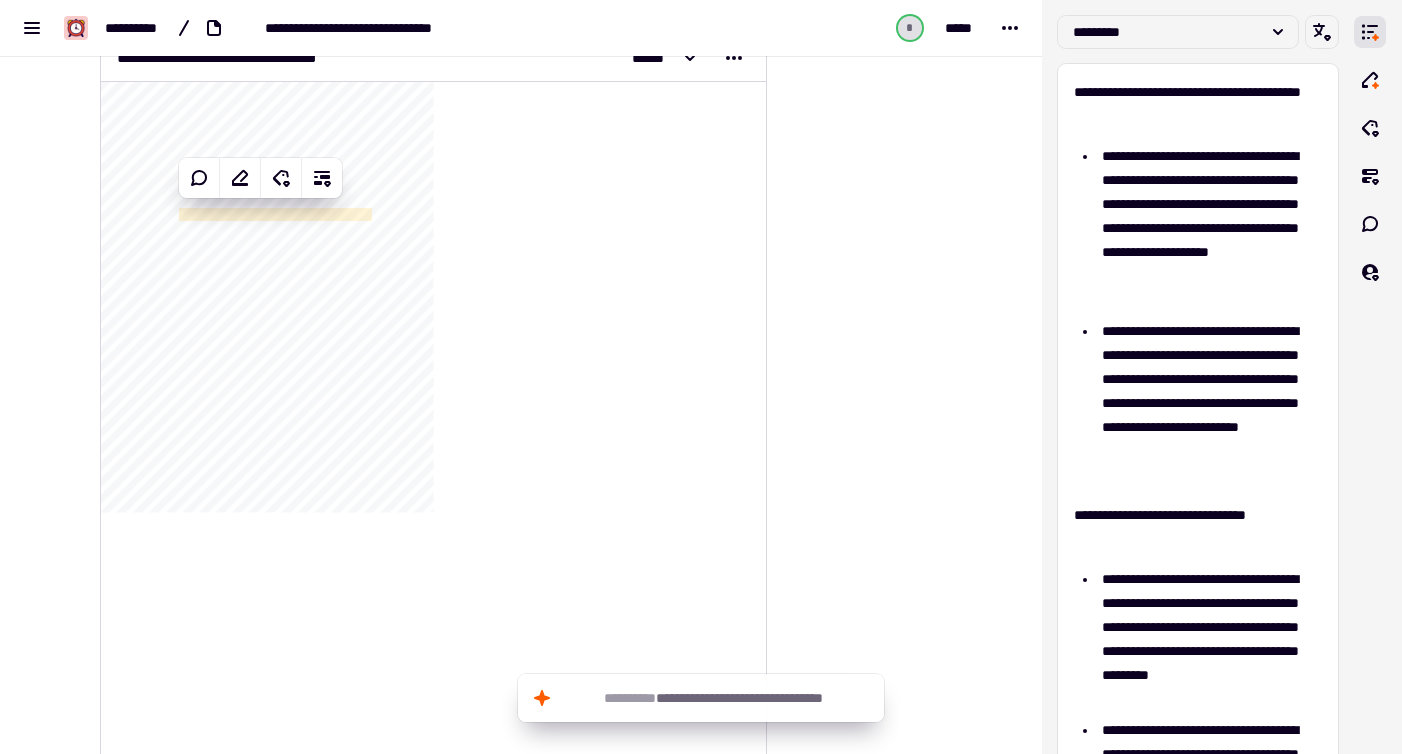 click on "**********" 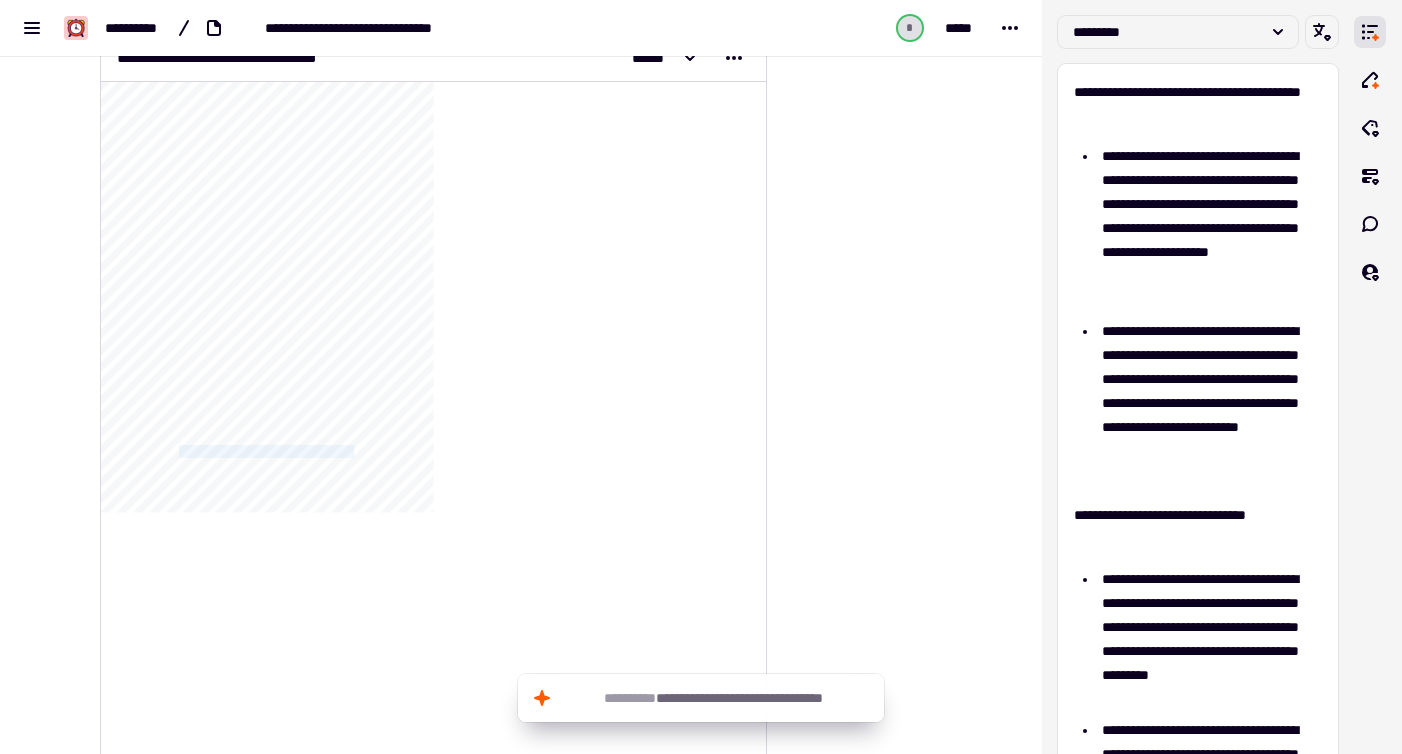 drag, startPoint x: 180, startPoint y: 449, endPoint x: 415, endPoint y: 449, distance: 235 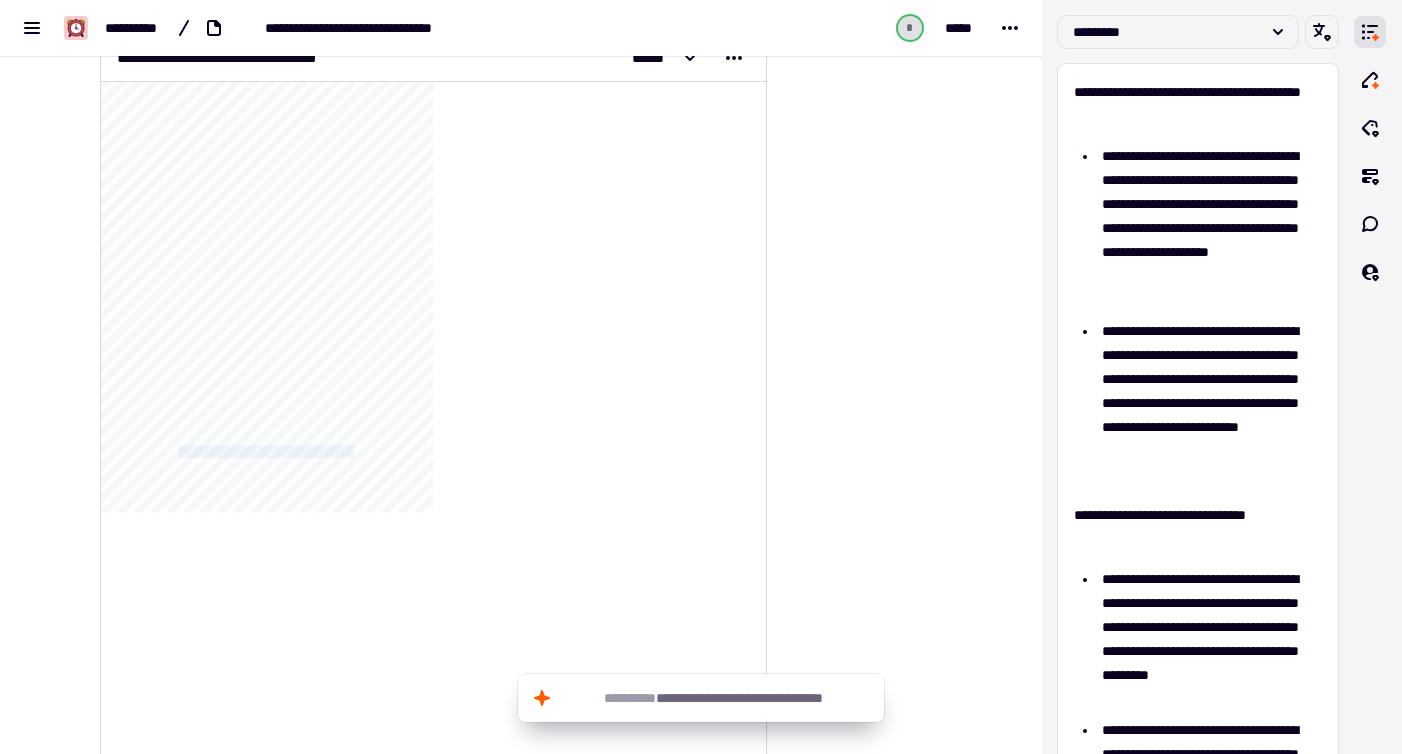 click on "**********" 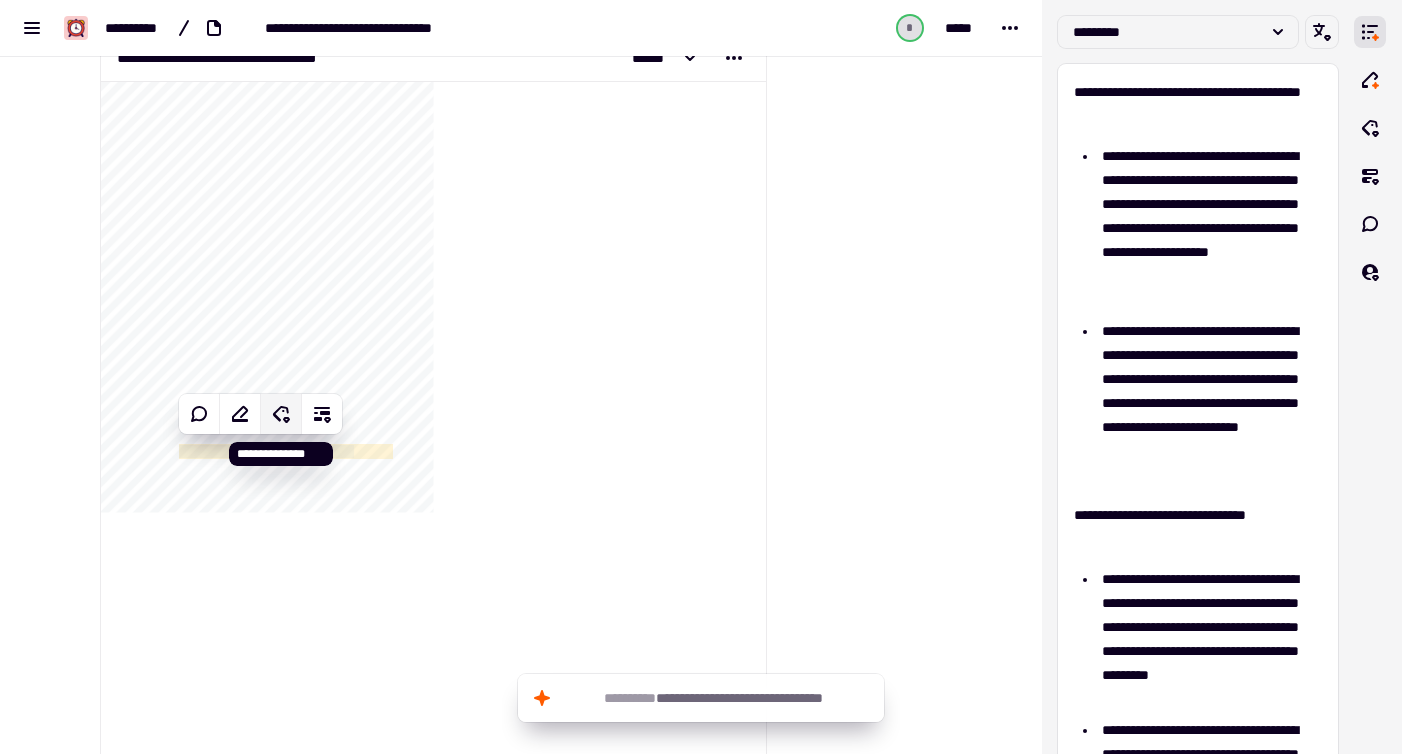click 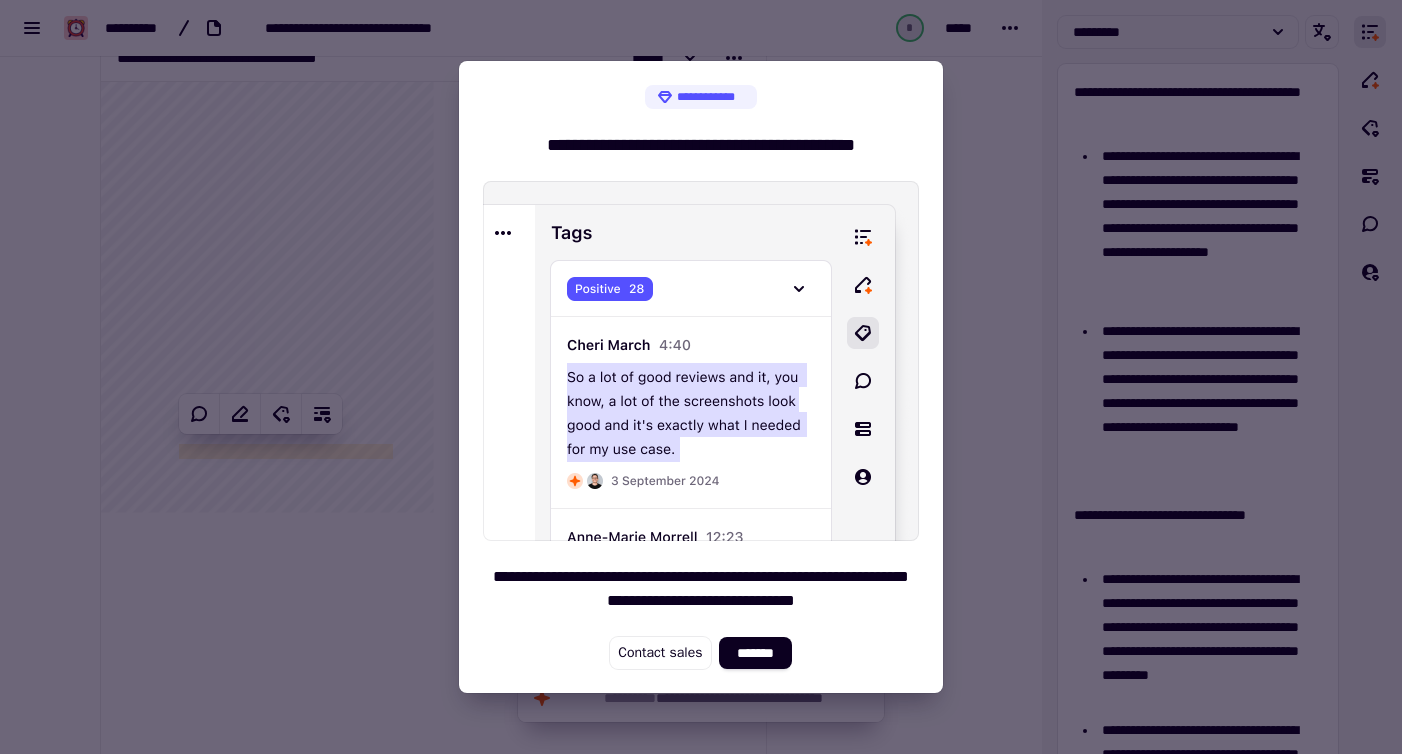 click at bounding box center [701, 377] 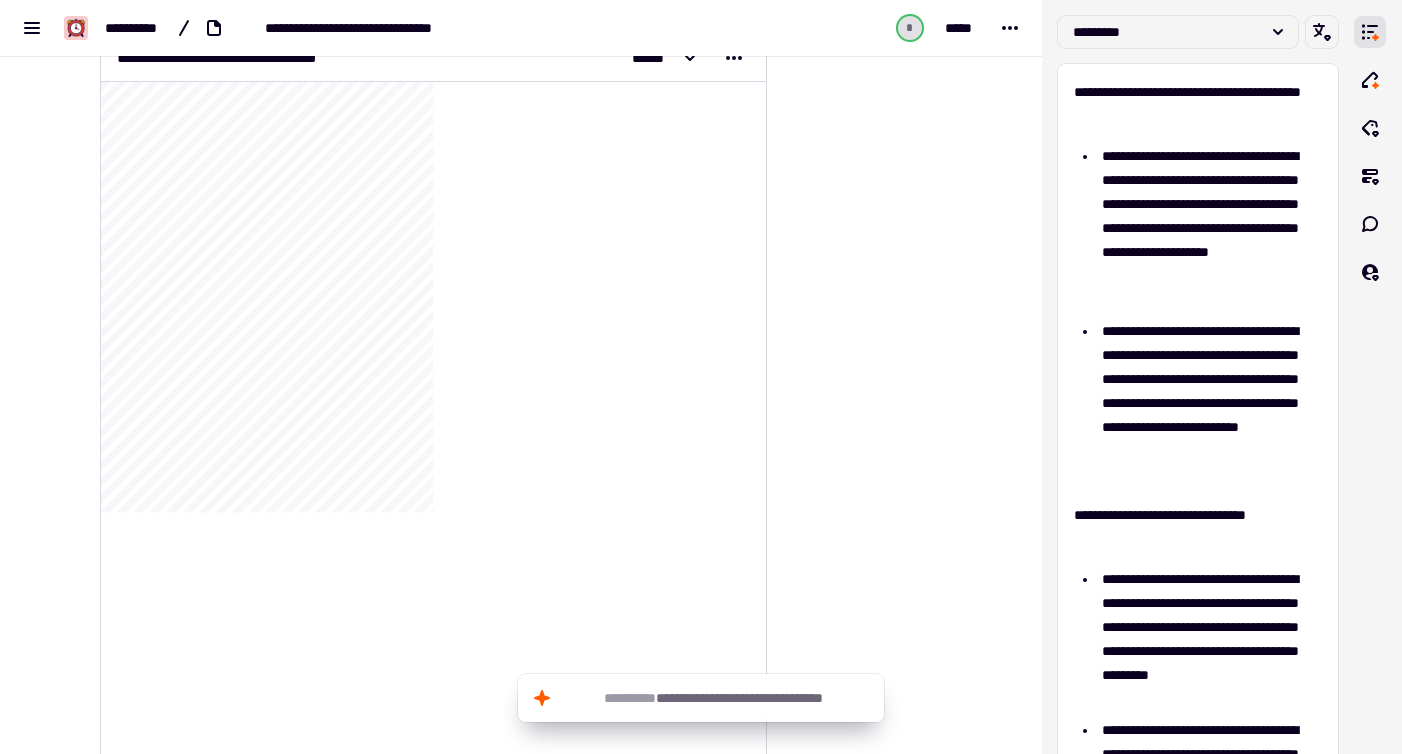 scroll, scrollTop: 186, scrollLeft: 0, axis: vertical 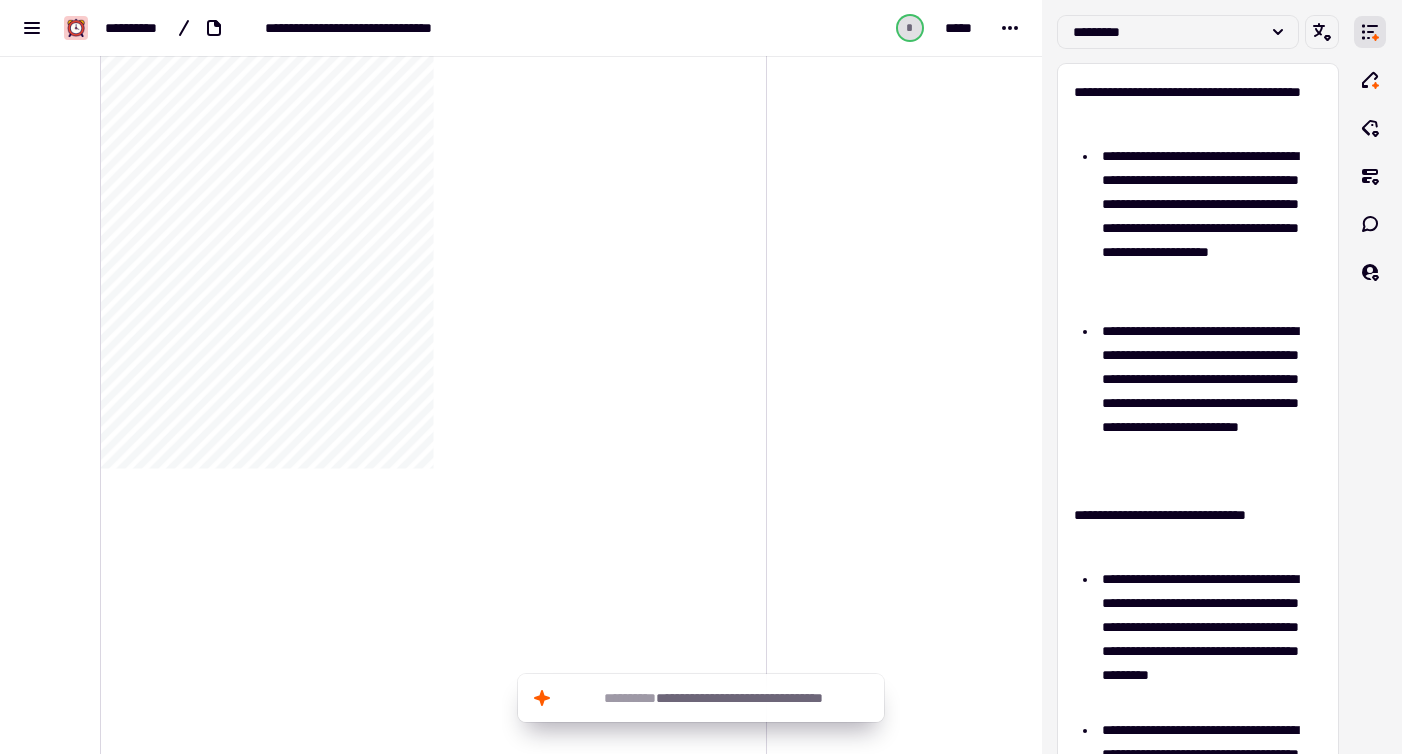 click on "**********" 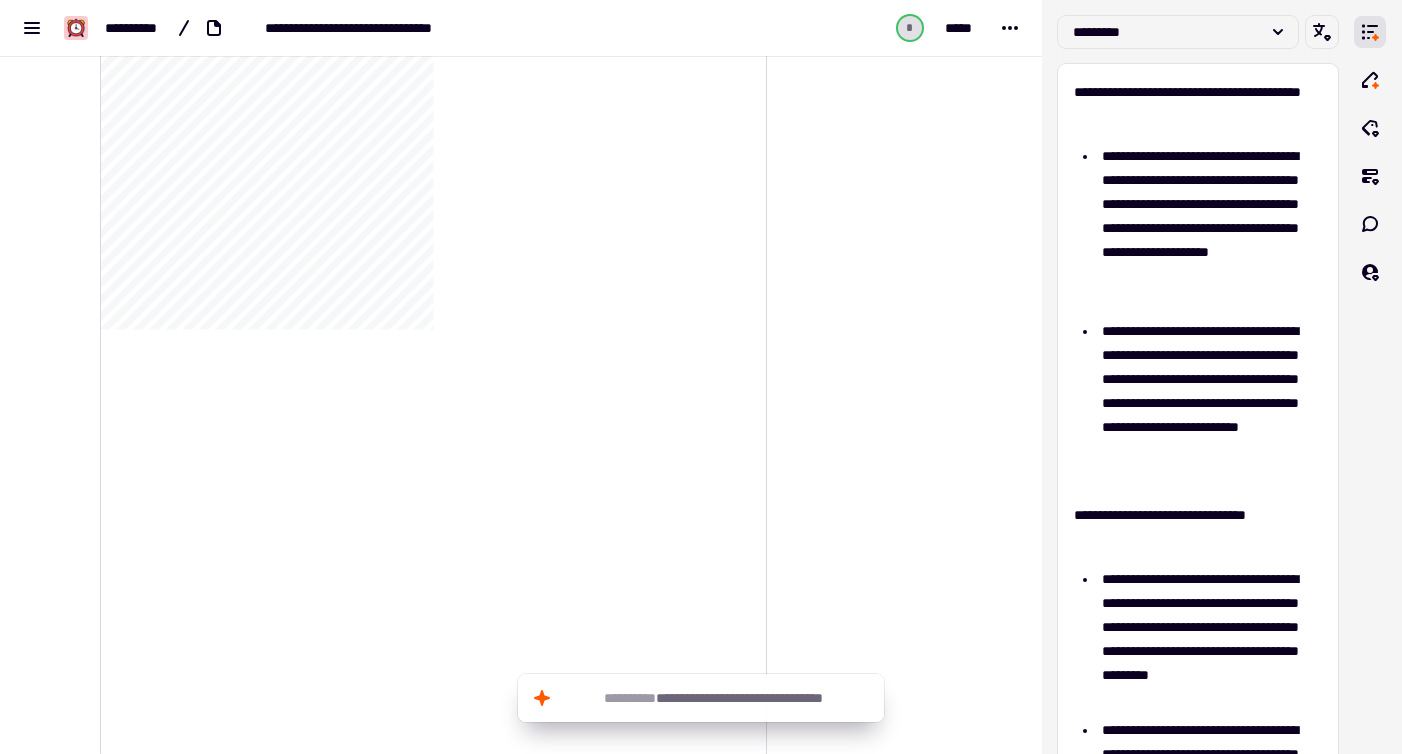 scroll, scrollTop: 307, scrollLeft: 0, axis: vertical 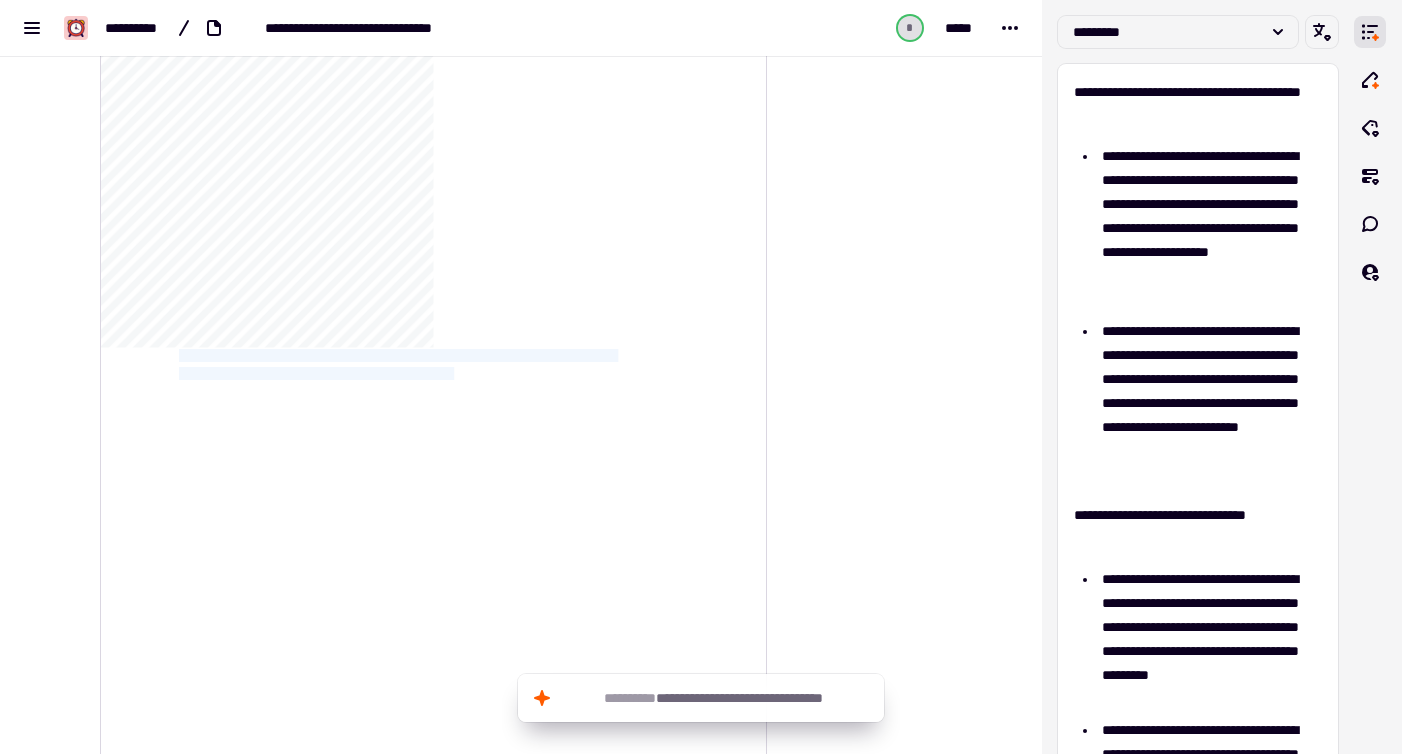 drag, startPoint x: 503, startPoint y: 375, endPoint x: 178, endPoint y: 336, distance: 327.33163 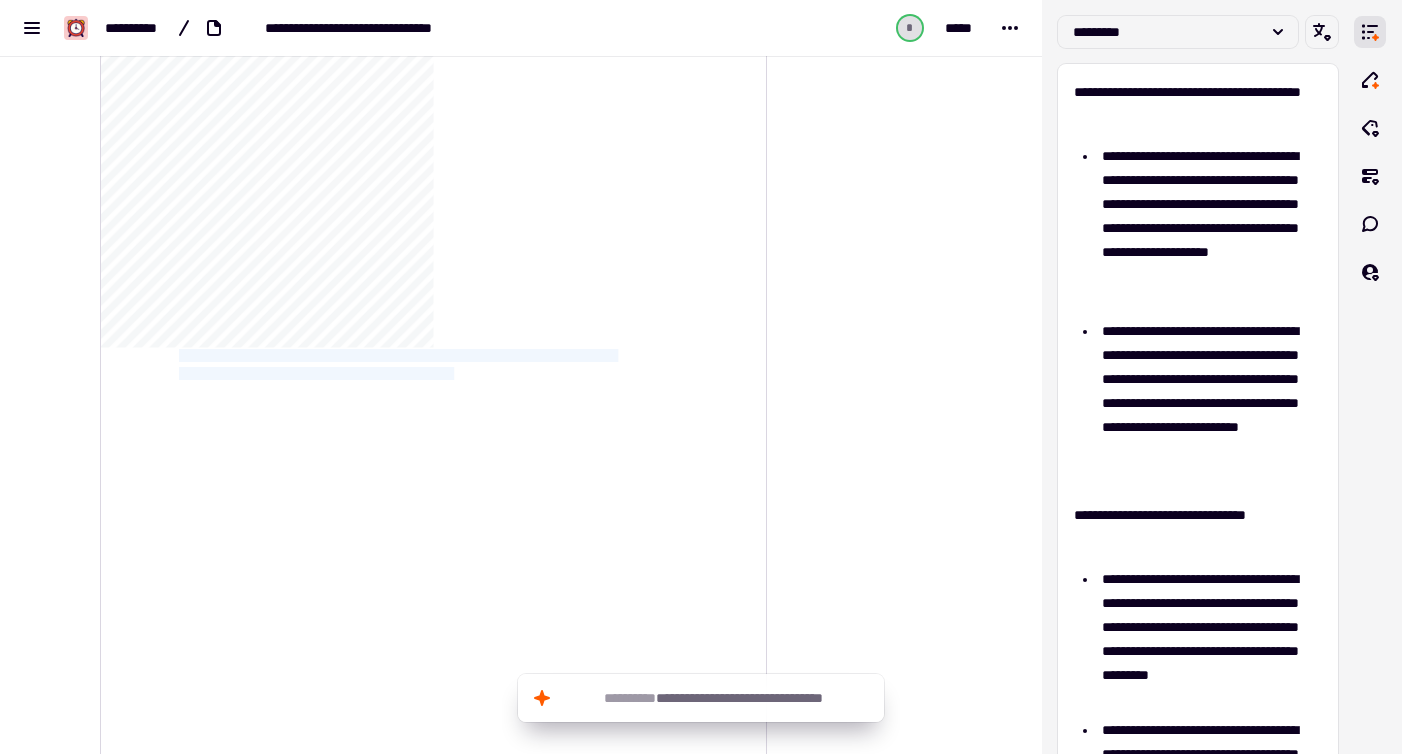 click on "**********" 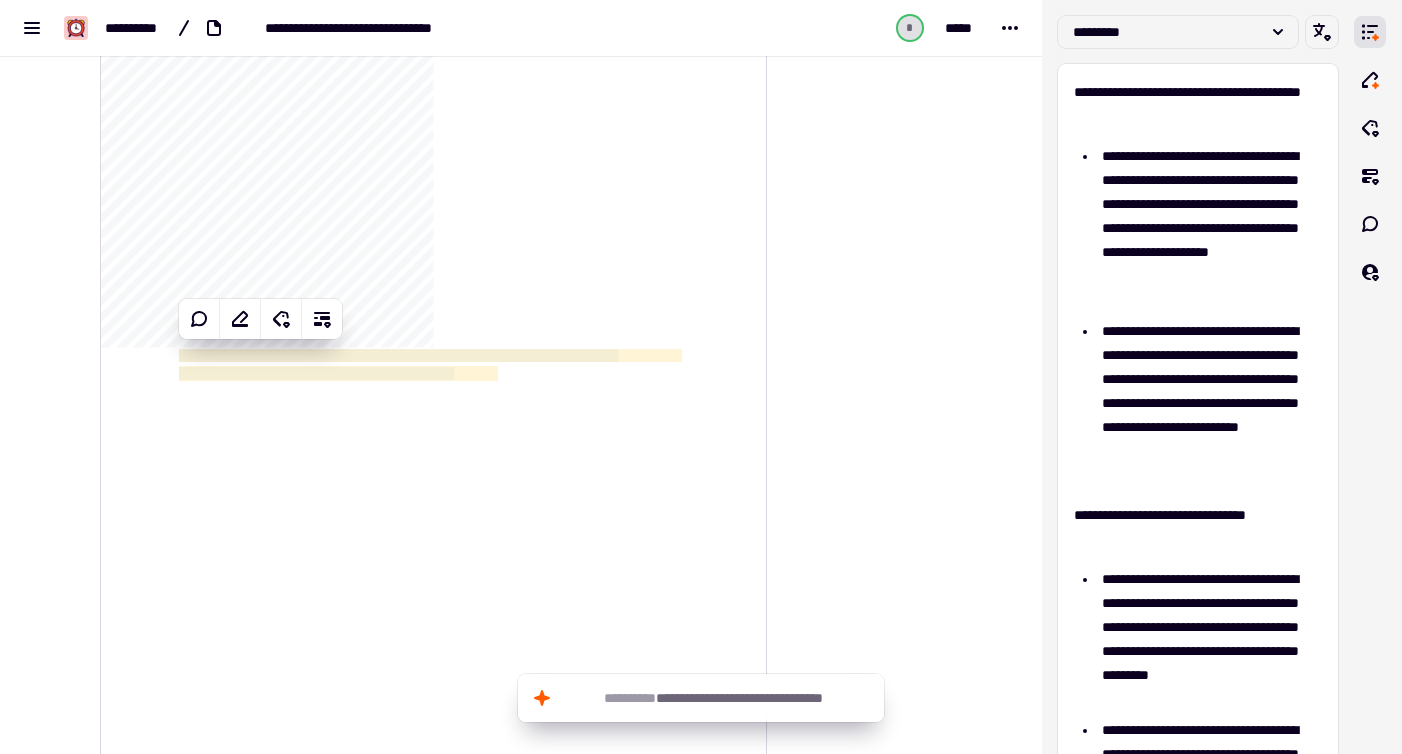 click on "**********" 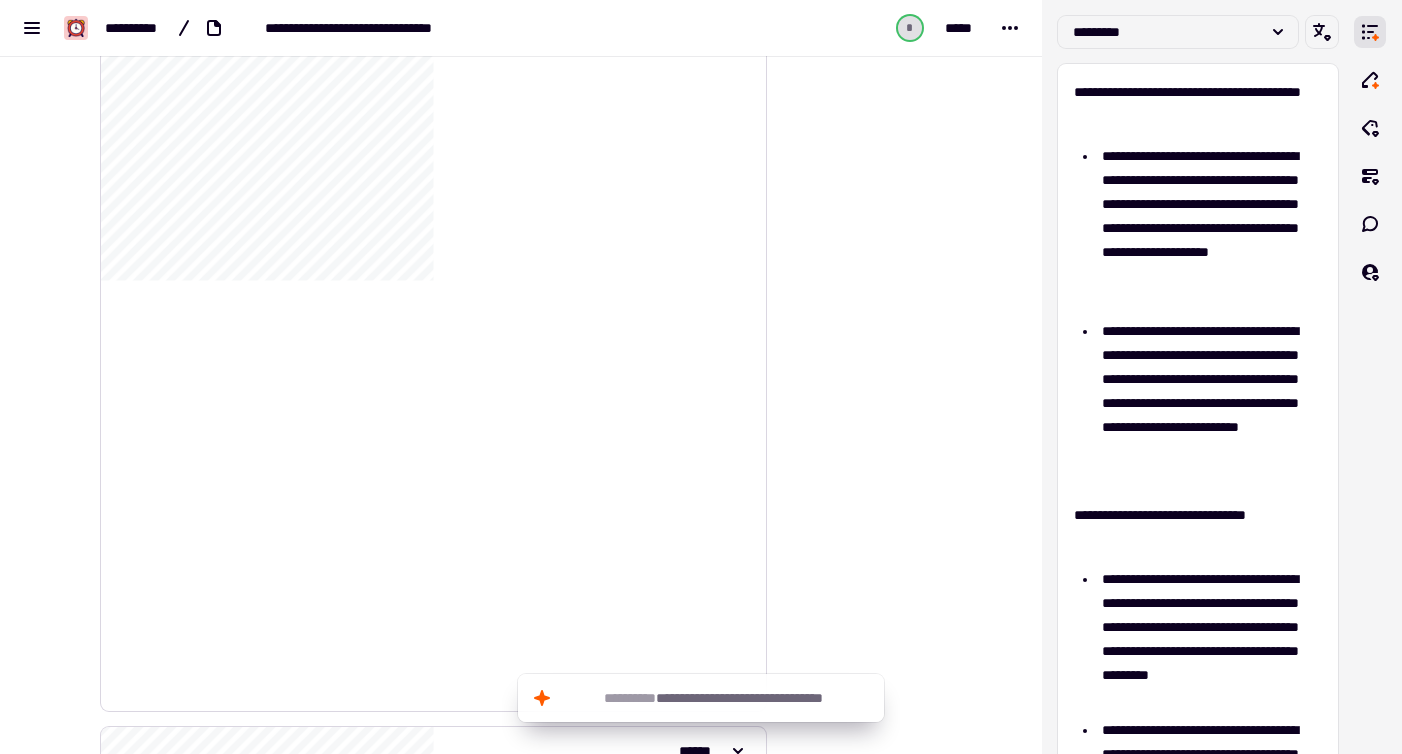 scroll, scrollTop: 383, scrollLeft: 0, axis: vertical 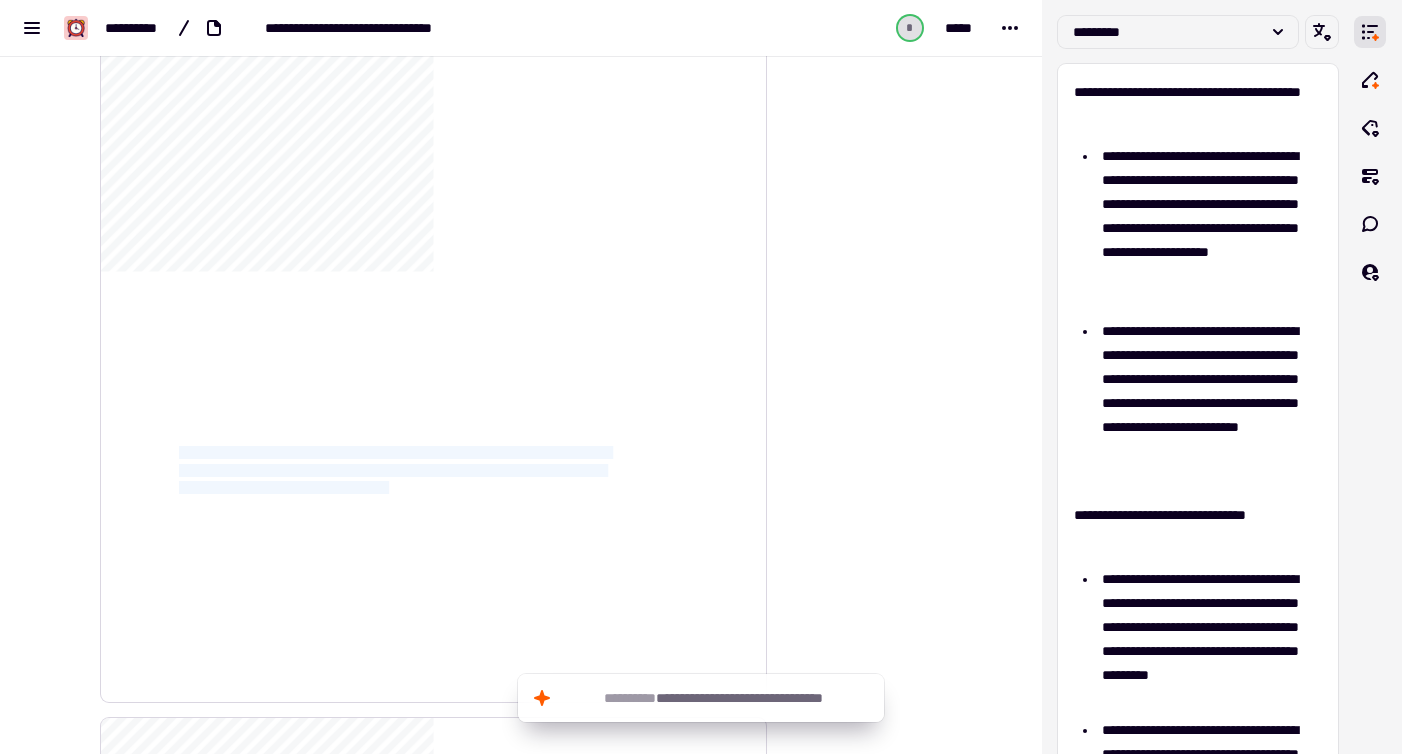 drag, startPoint x: 181, startPoint y: 450, endPoint x: 453, endPoint y: 478, distance: 273.43738 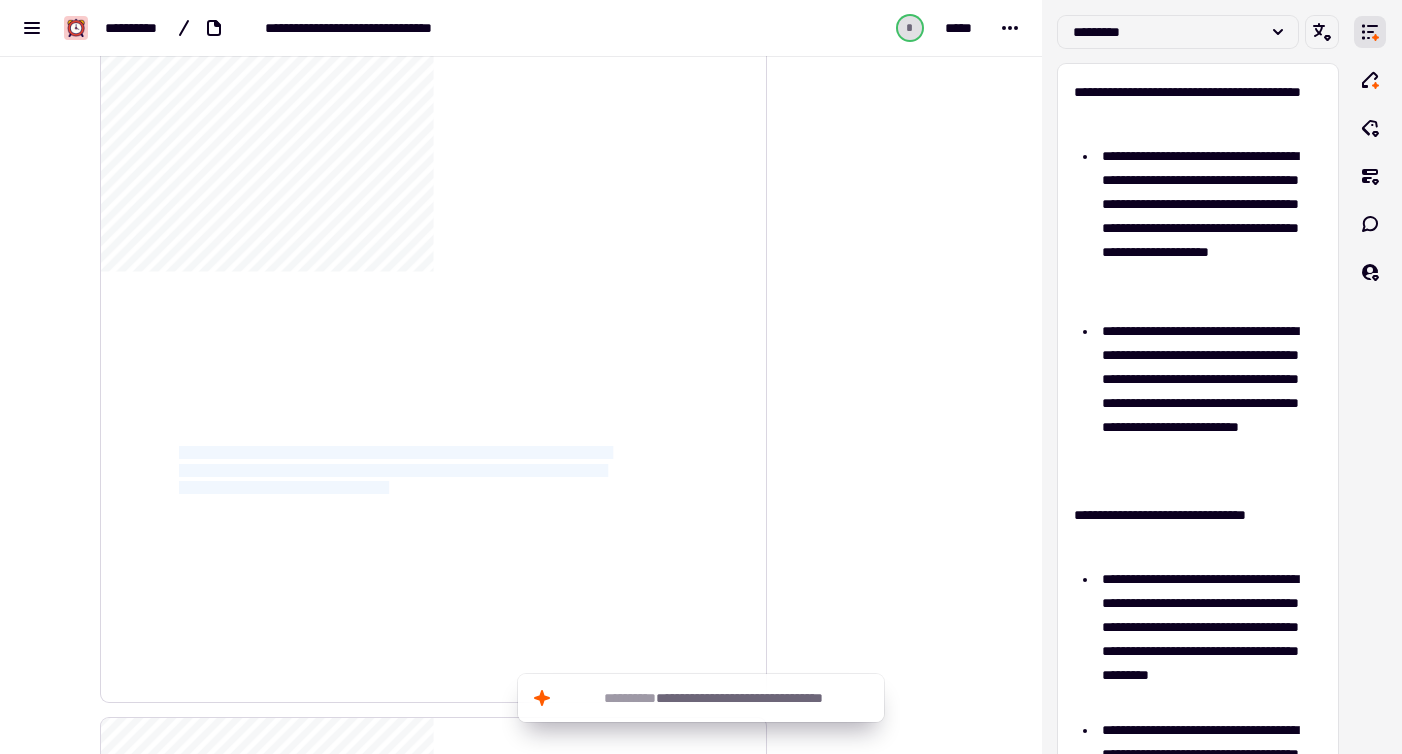 click on "**********" 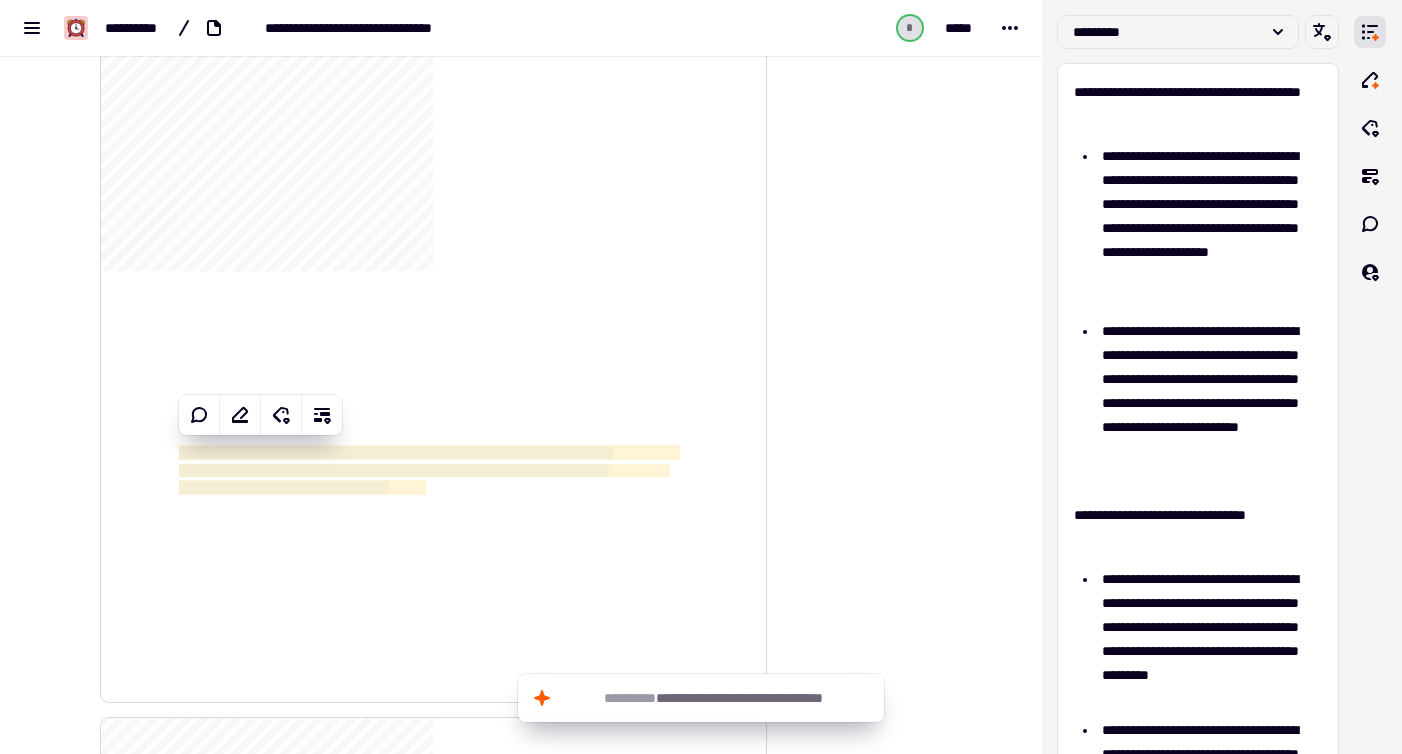 click on "**********" 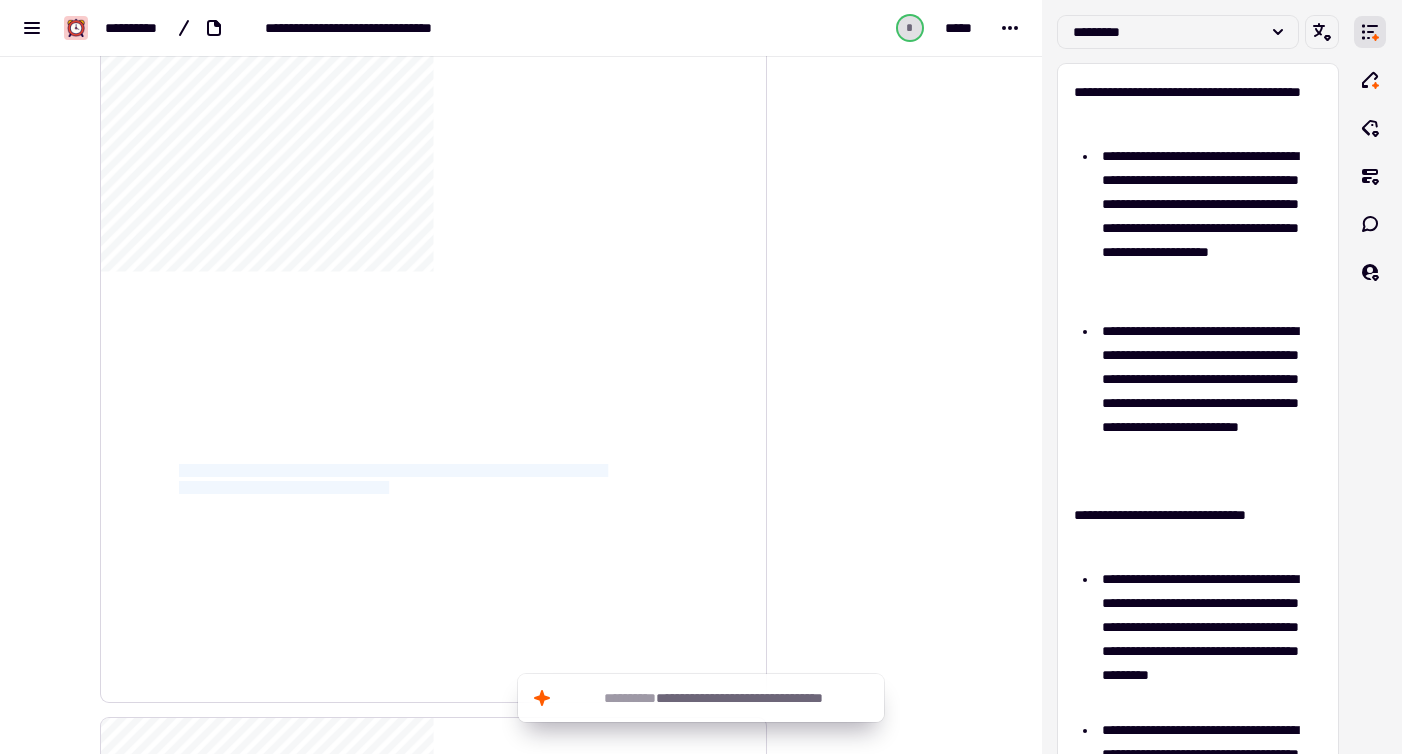 drag, startPoint x: 432, startPoint y: 481, endPoint x: 172, endPoint y: 453, distance: 261.50336 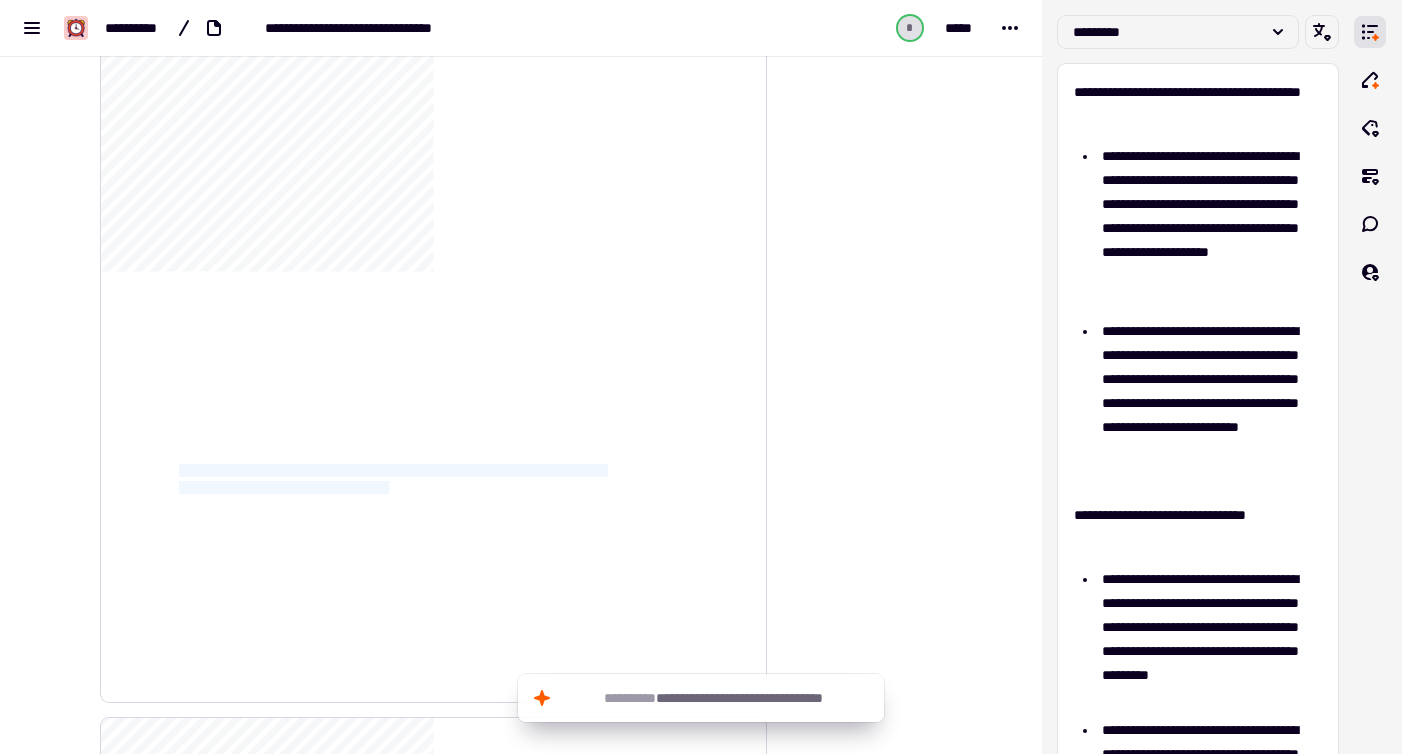 click on "**********" 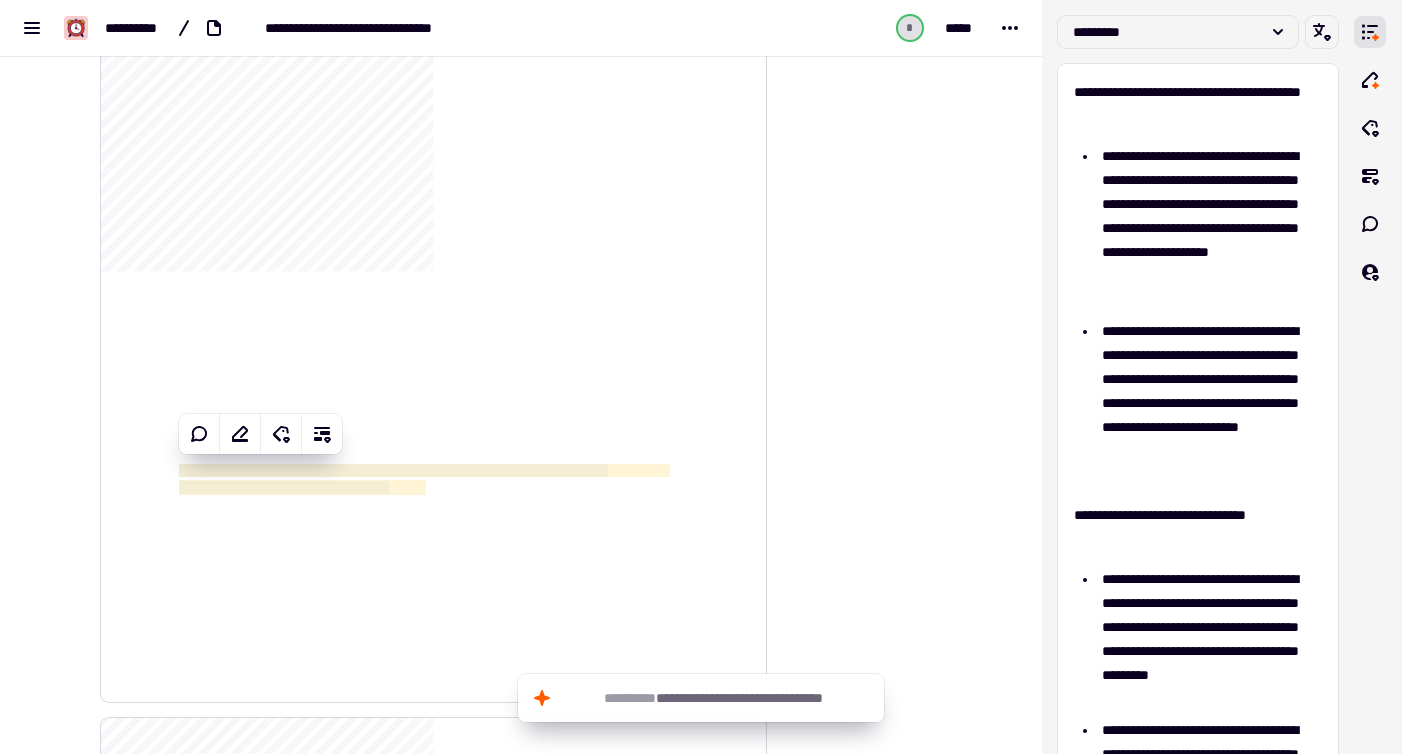 click on "**********" 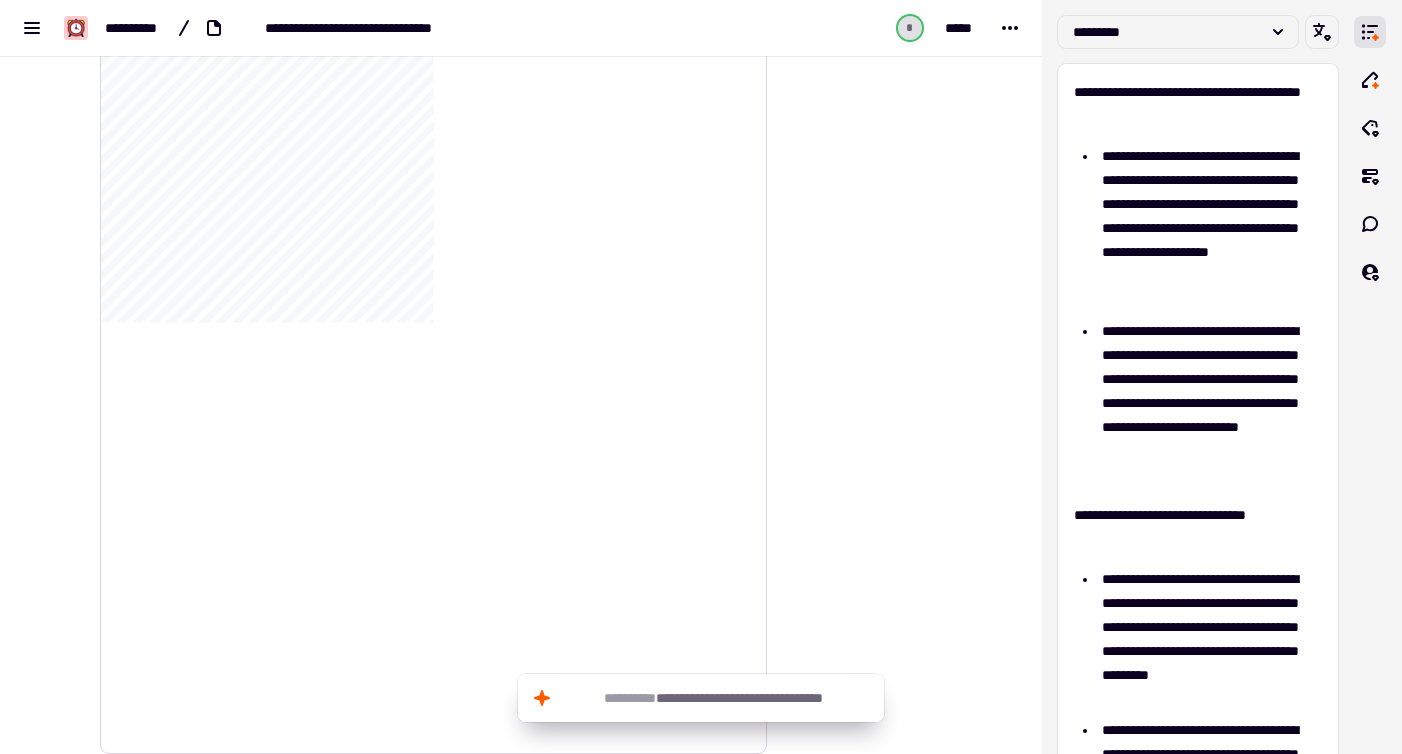 scroll, scrollTop: 320, scrollLeft: 0, axis: vertical 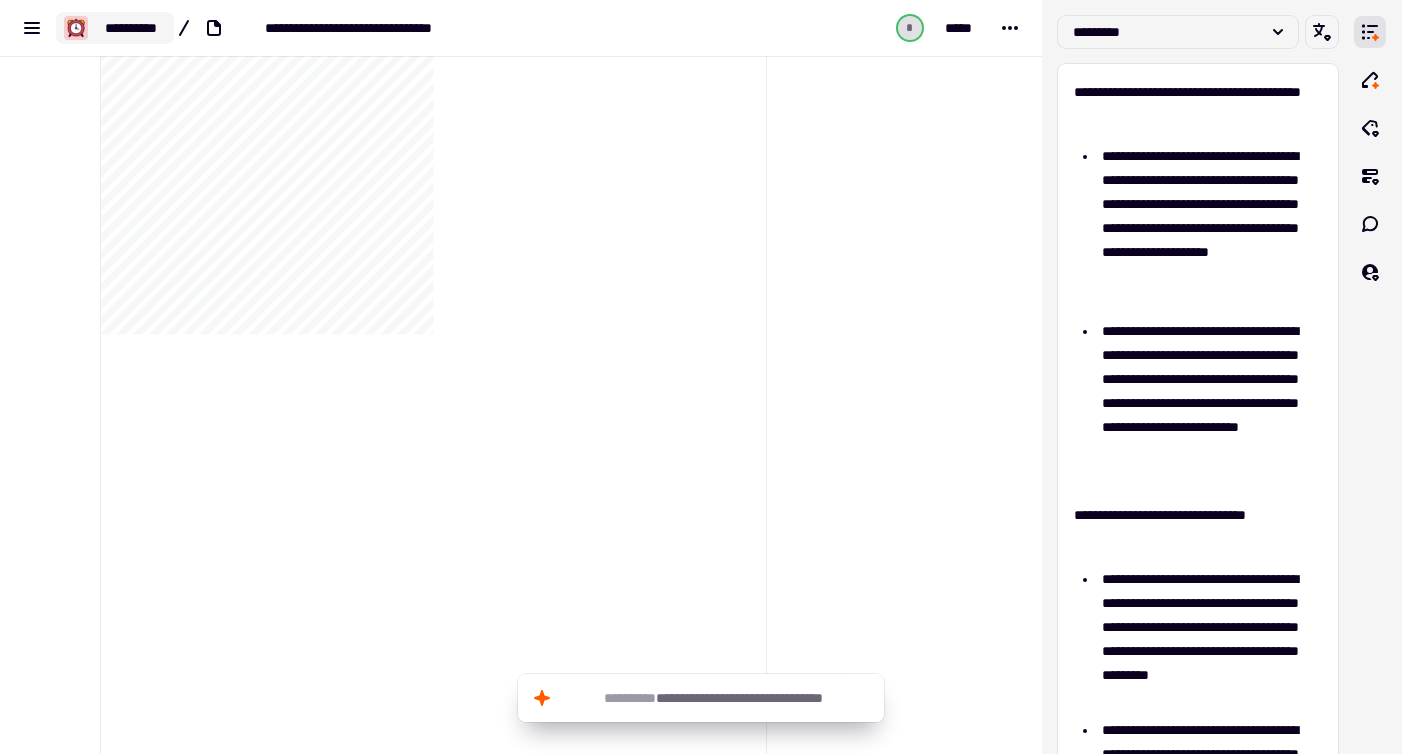 click on "**********" 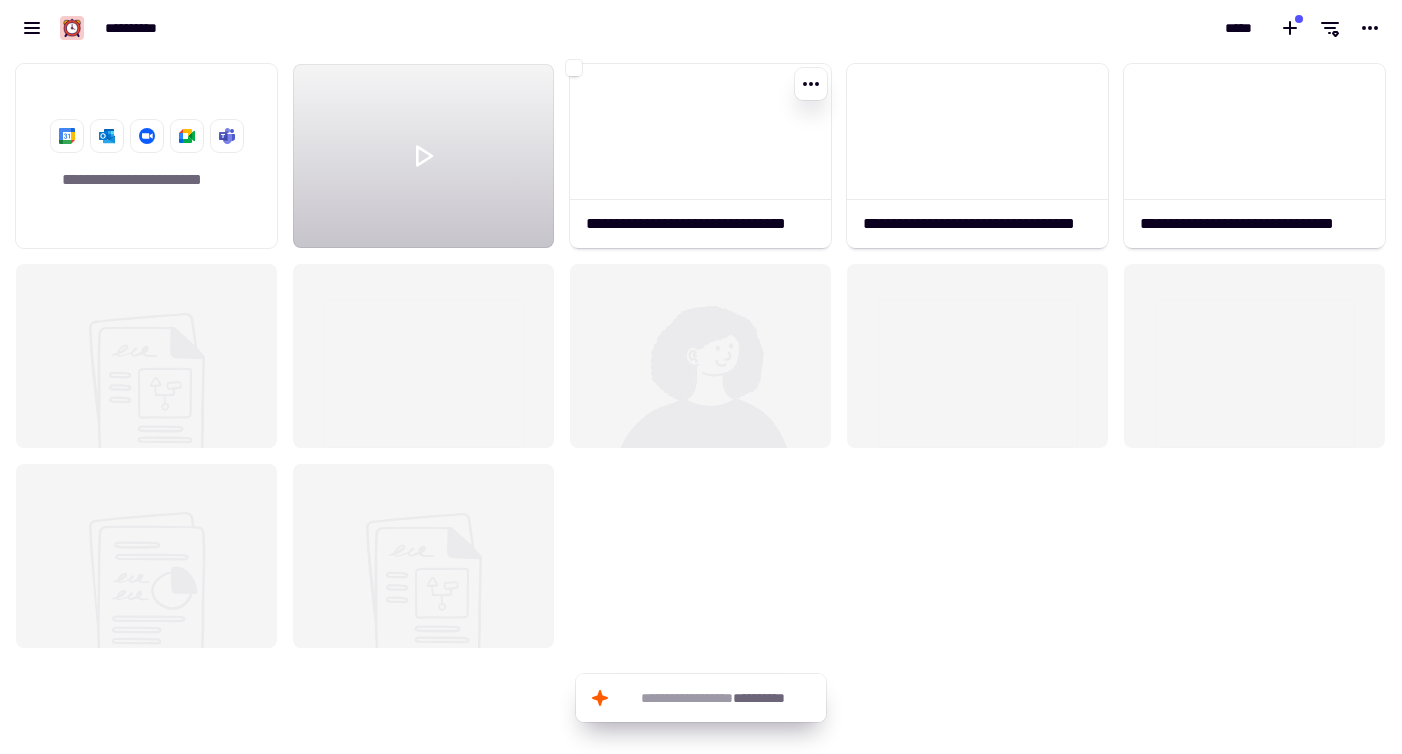 scroll, scrollTop: 1, scrollLeft: 1, axis: both 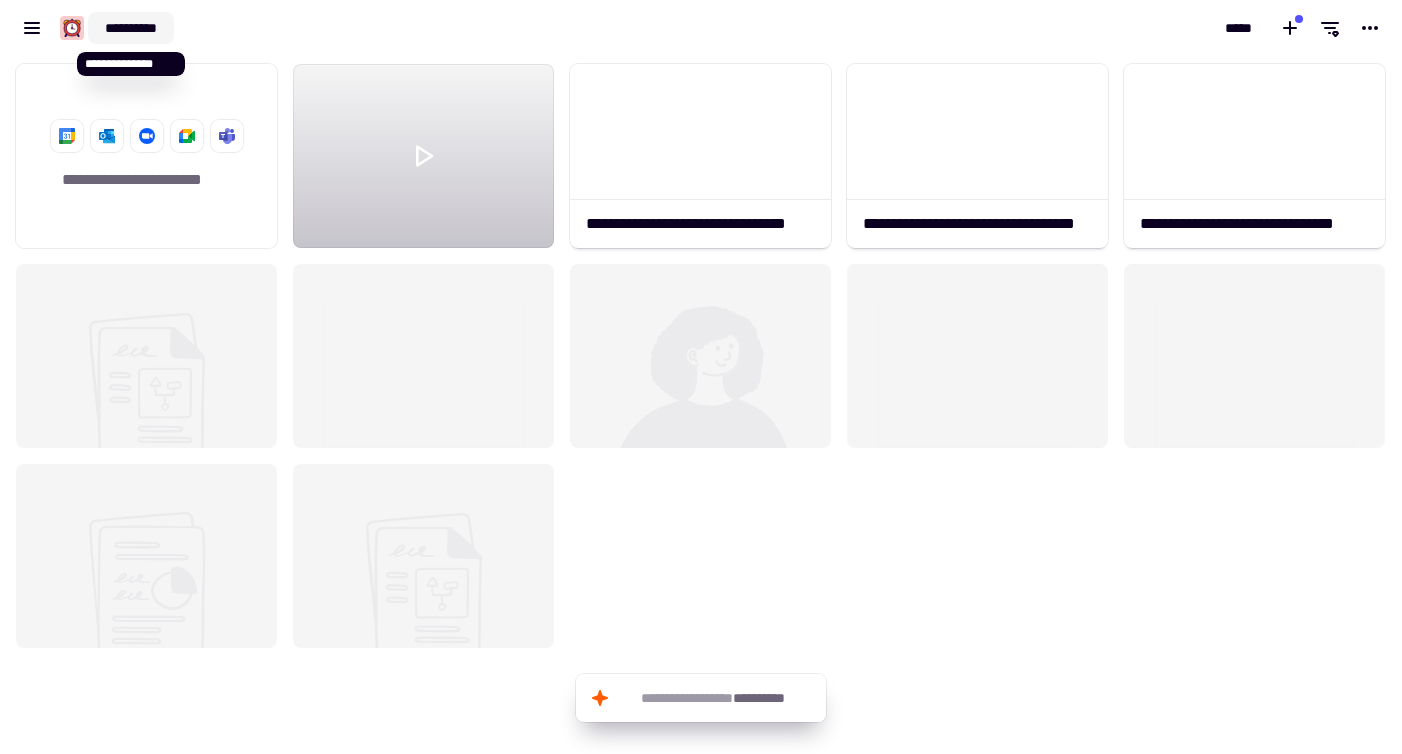 click on "**********" 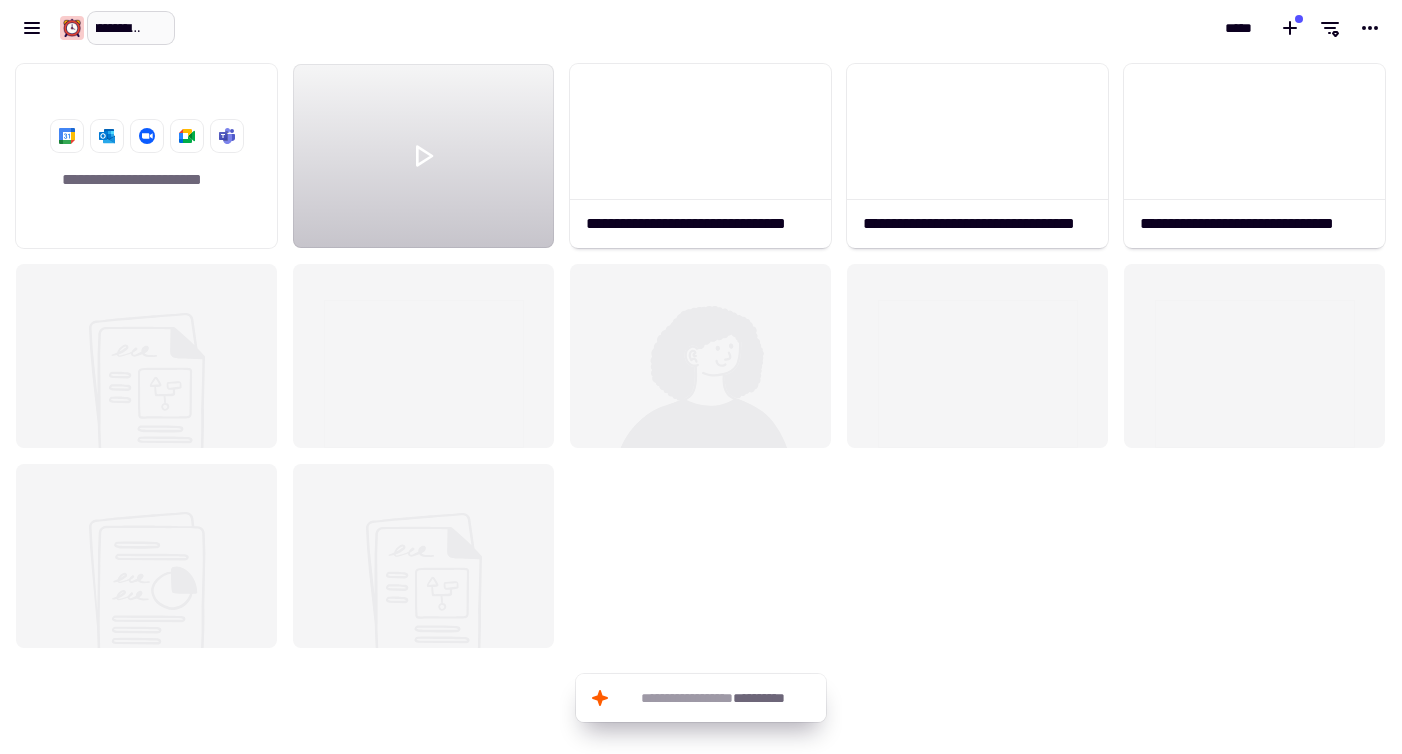 type on "**********" 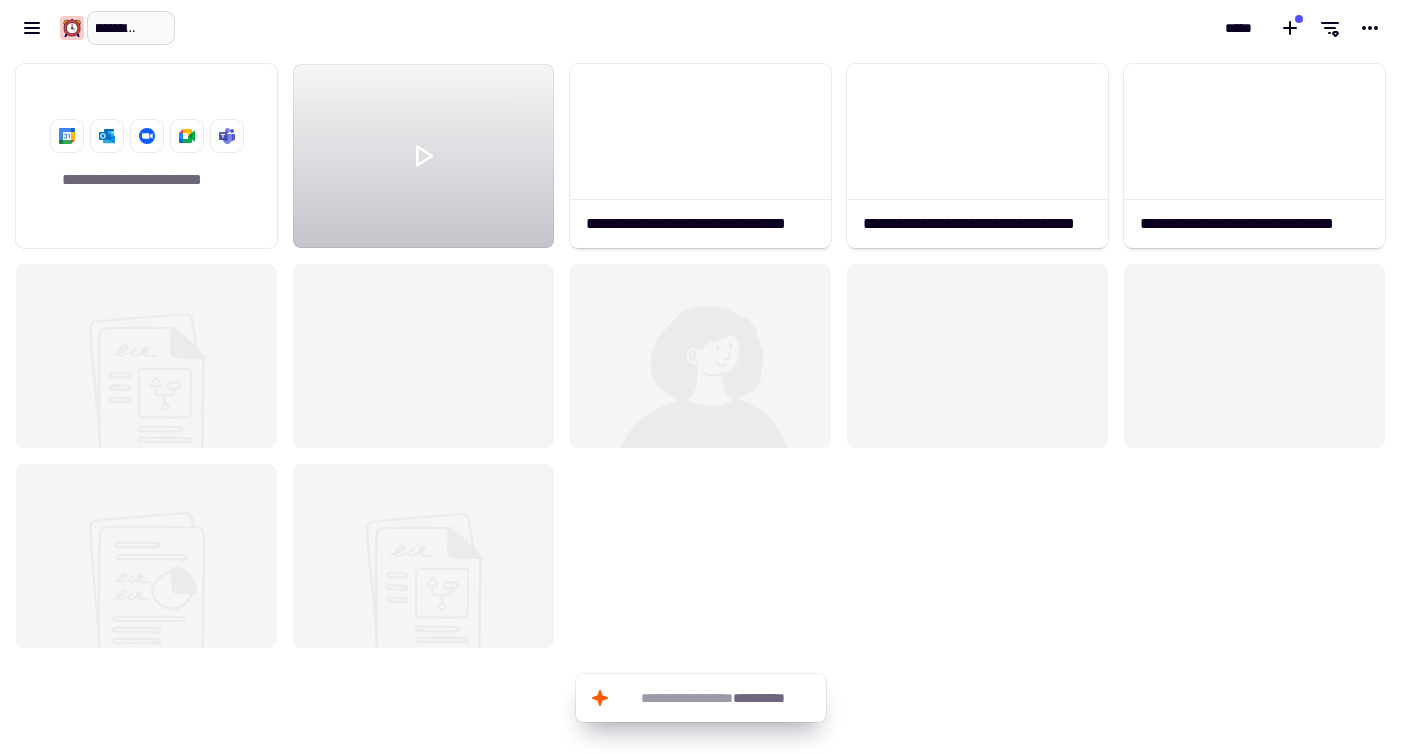 scroll, scrollTop: 0, scrollLeft: 55, axis: horizontal 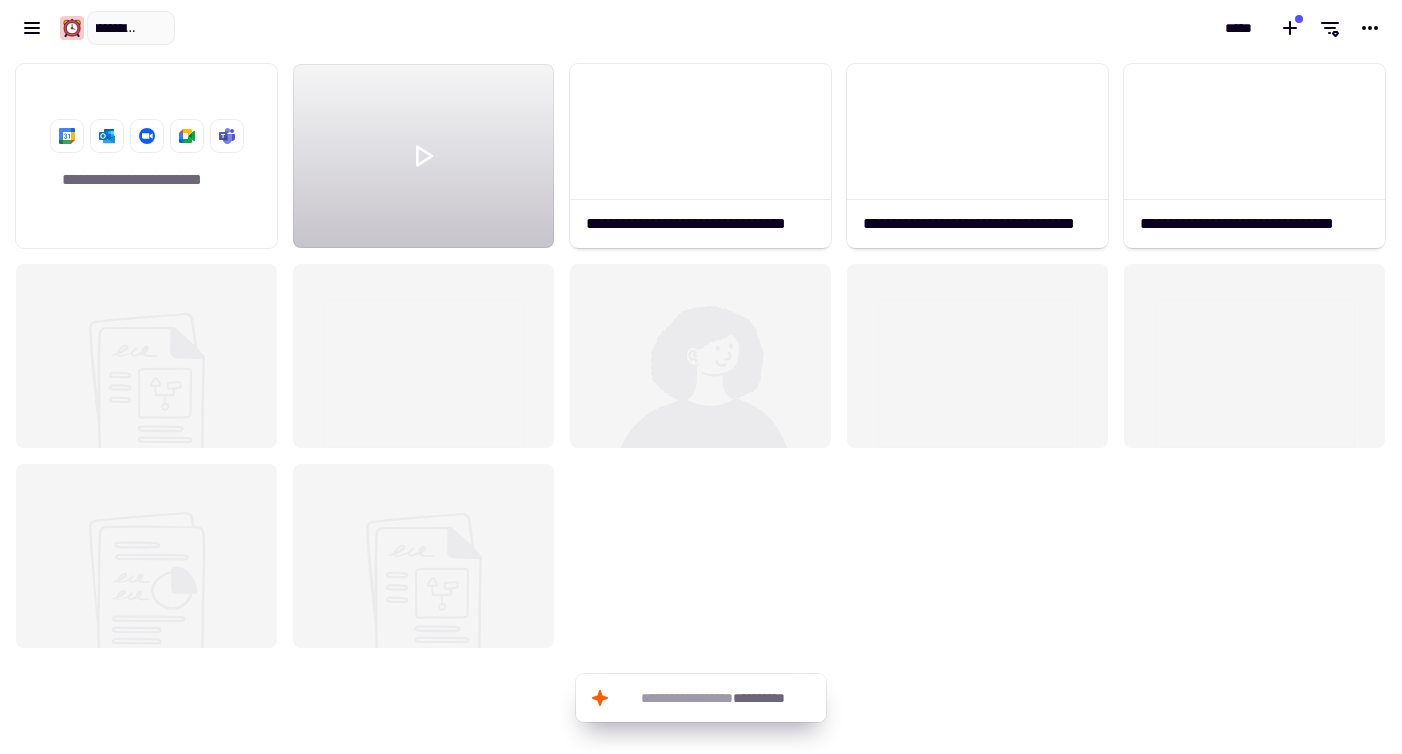 click on "**********" at bounding box center (350, 28) 